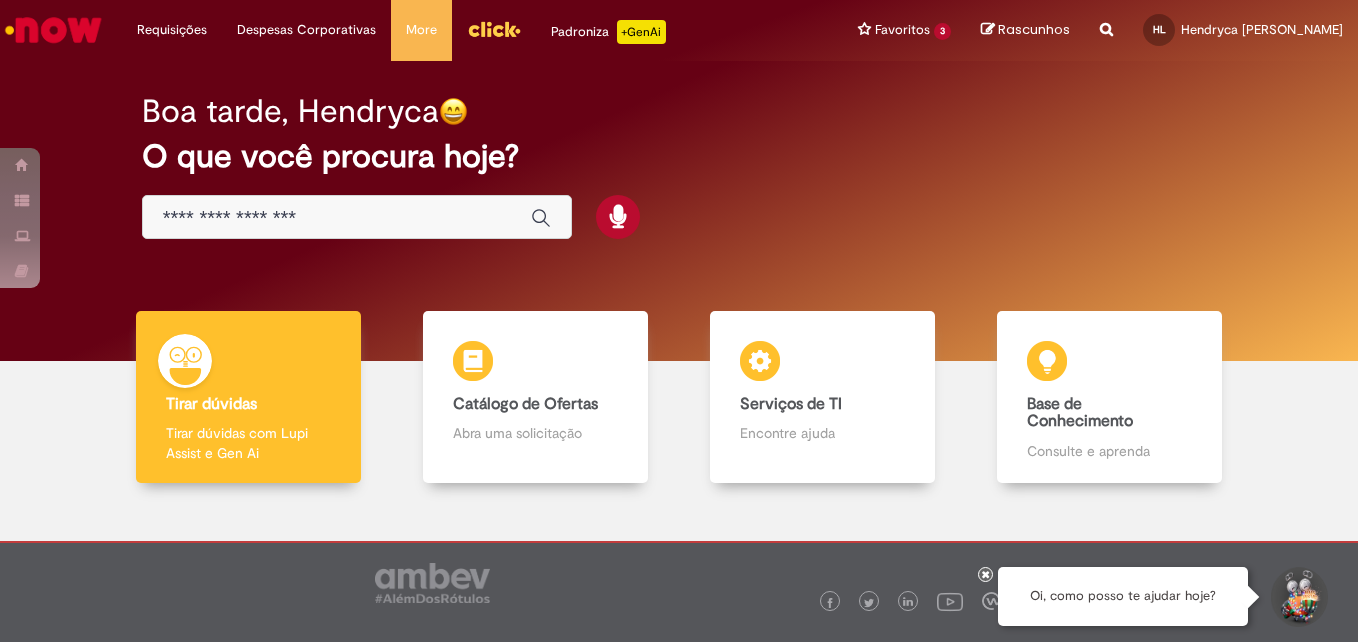 scroll, scrollTop: 0, scrollLeft: 0, axis: both 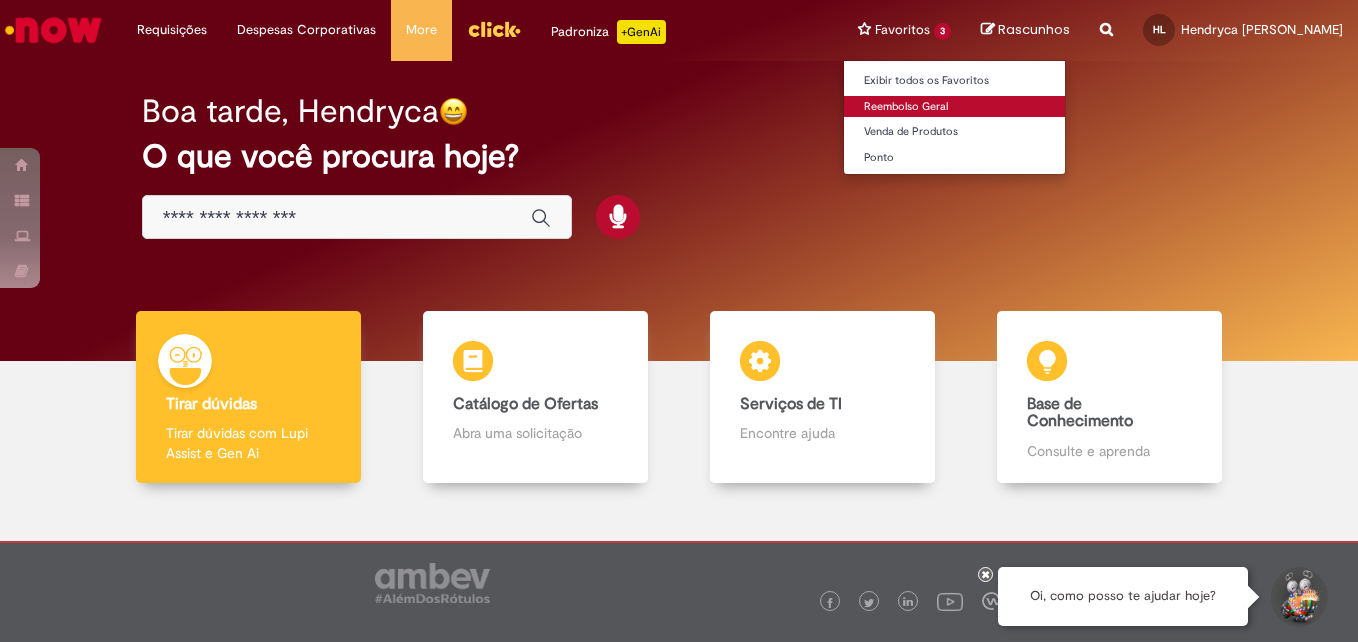 click on "Reembolso Geral" at bounding box center (954, 107) 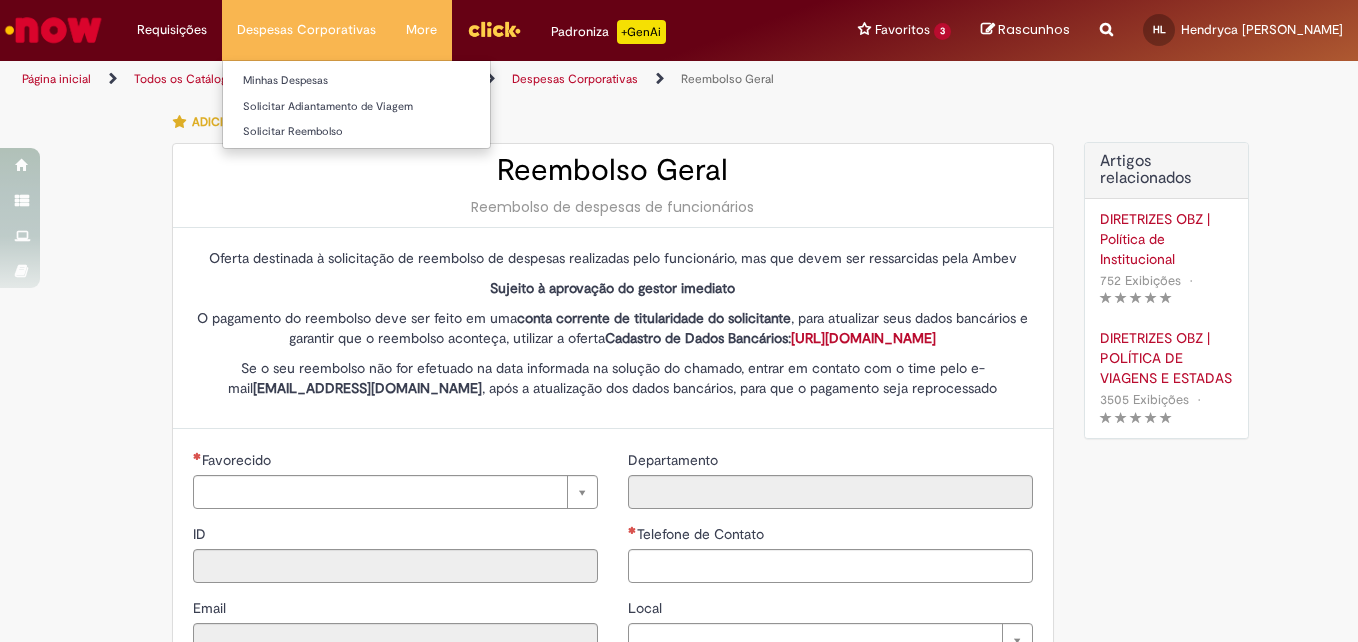 type on "********" 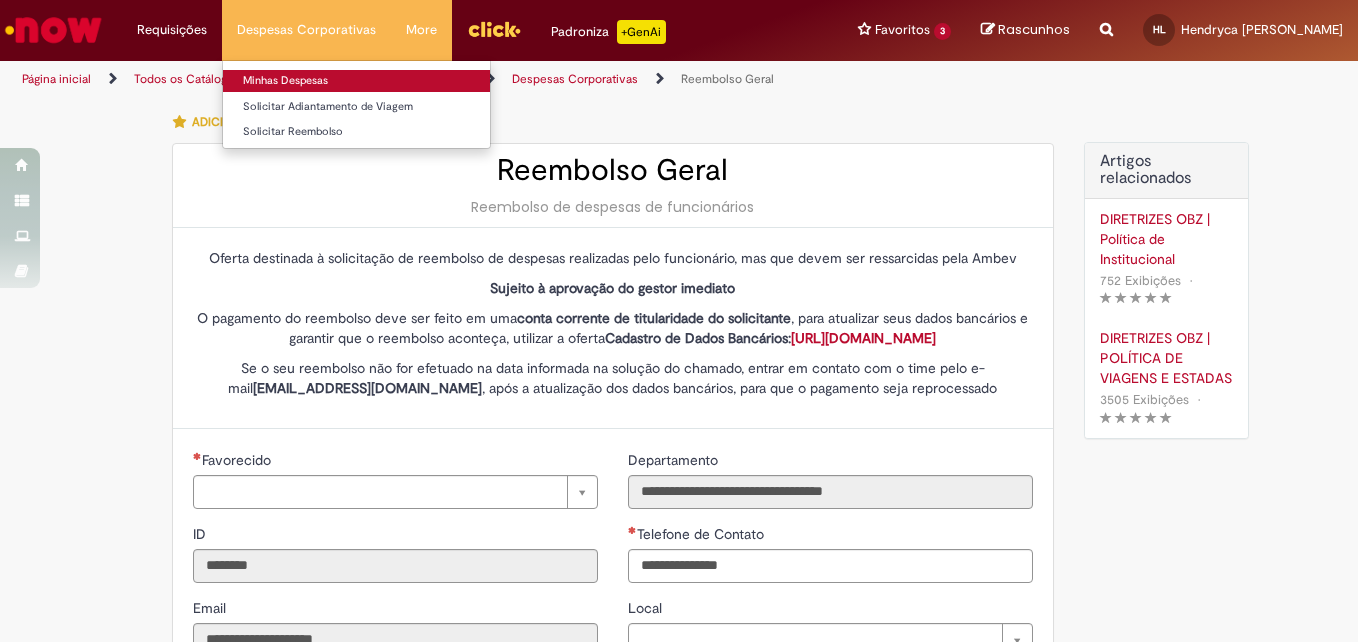 type on "**********" 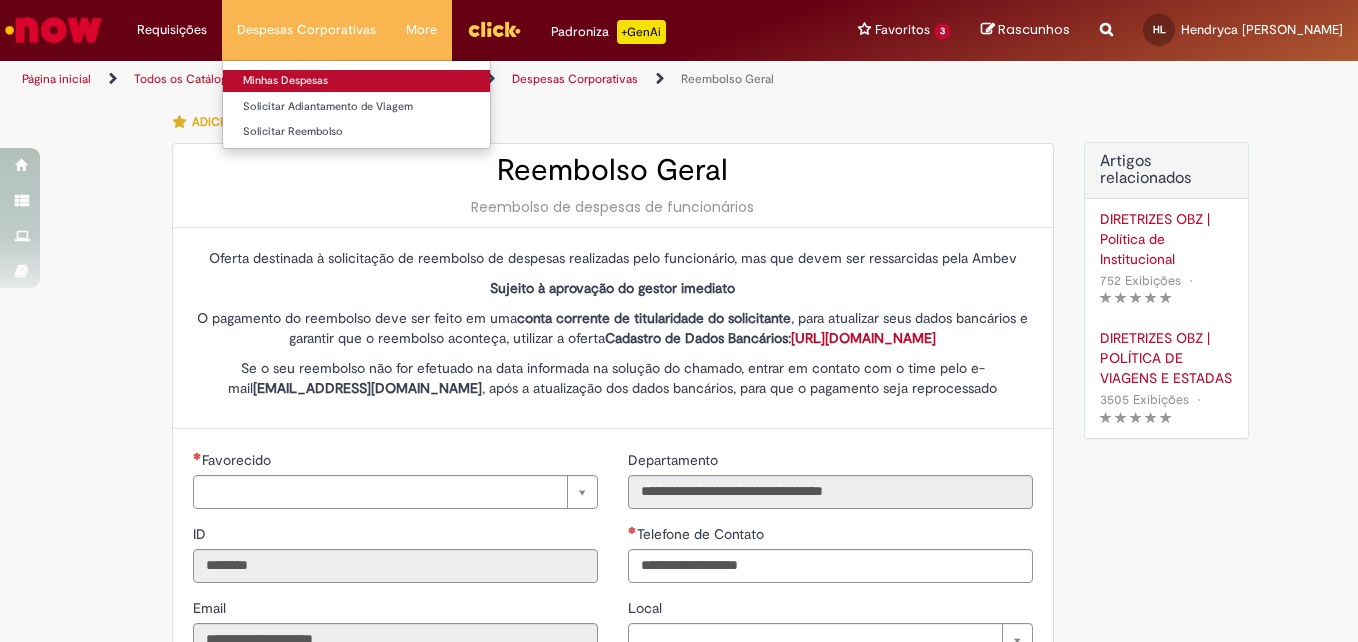 type on "**********" 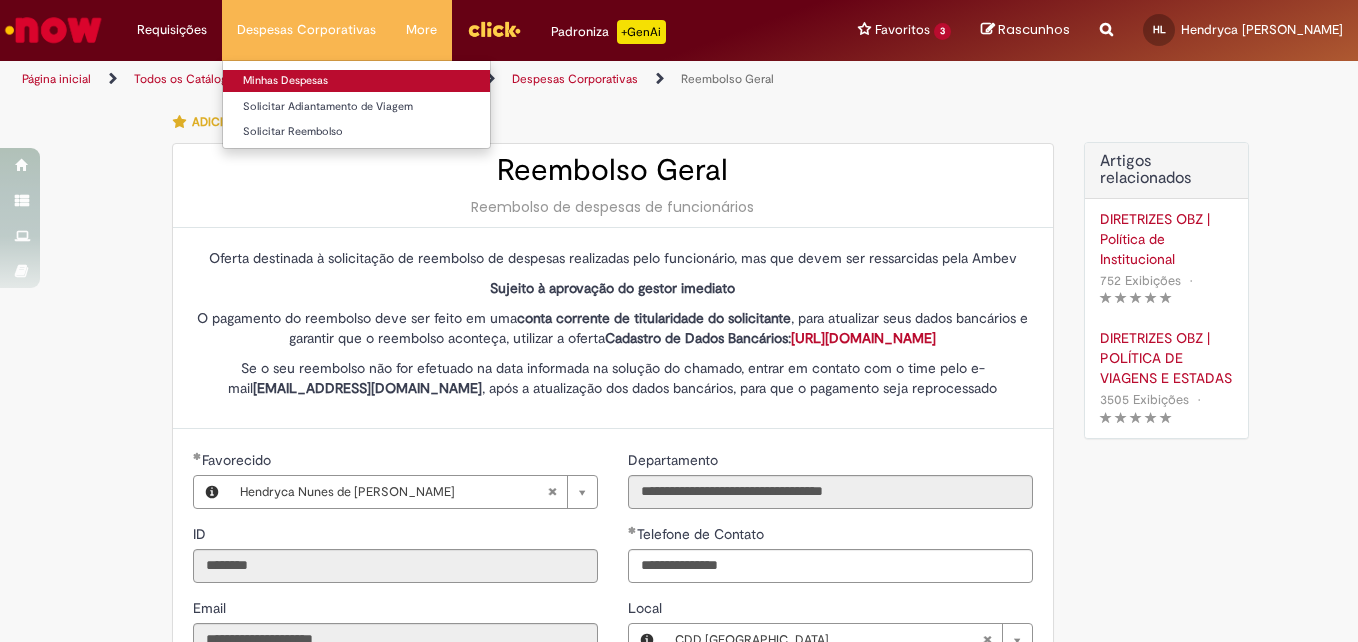 type on "**********" 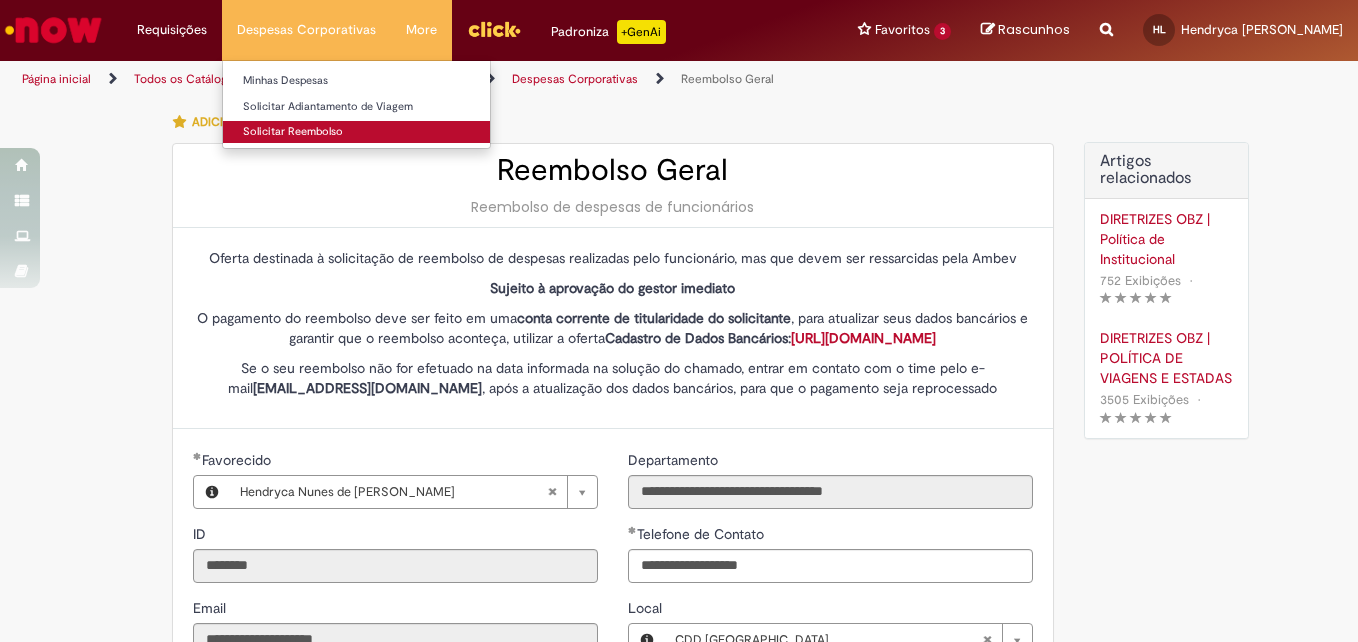click on "Solicitar Reembolso" at bounding box center [356, 132] 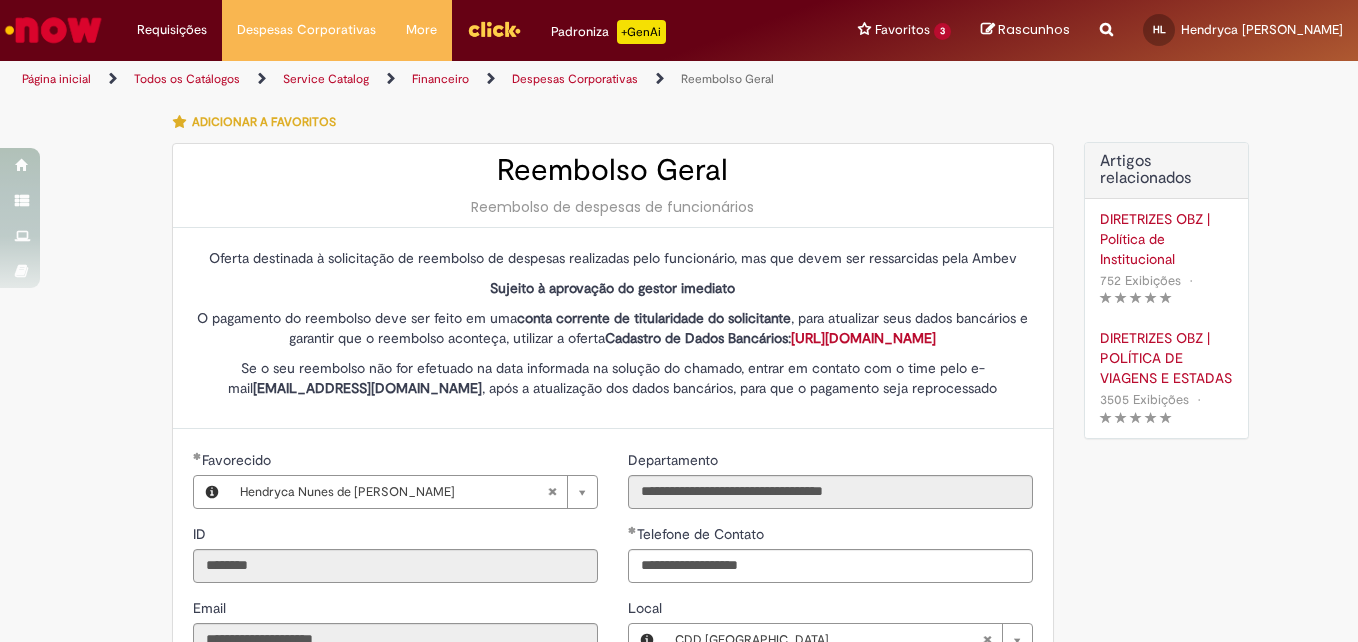 click on "Página inicial" at bounding box center (56, 79) 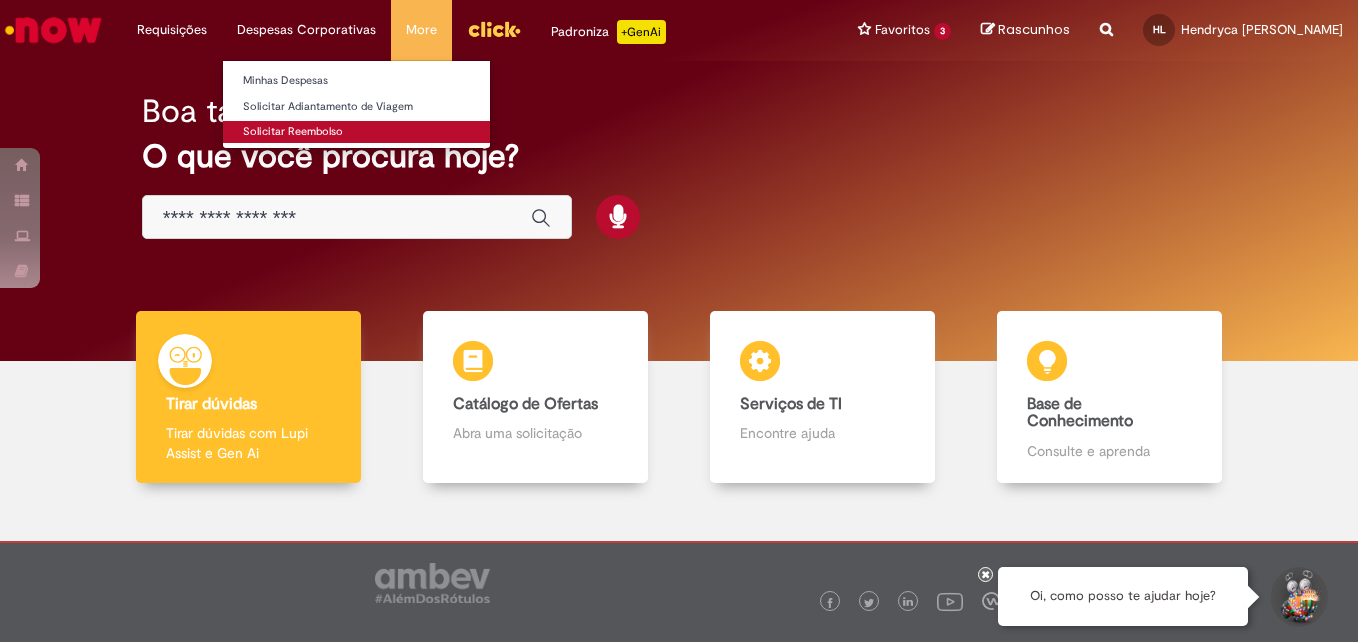 click on "Solicitar Reembolso" at bounding box center (356, 132) 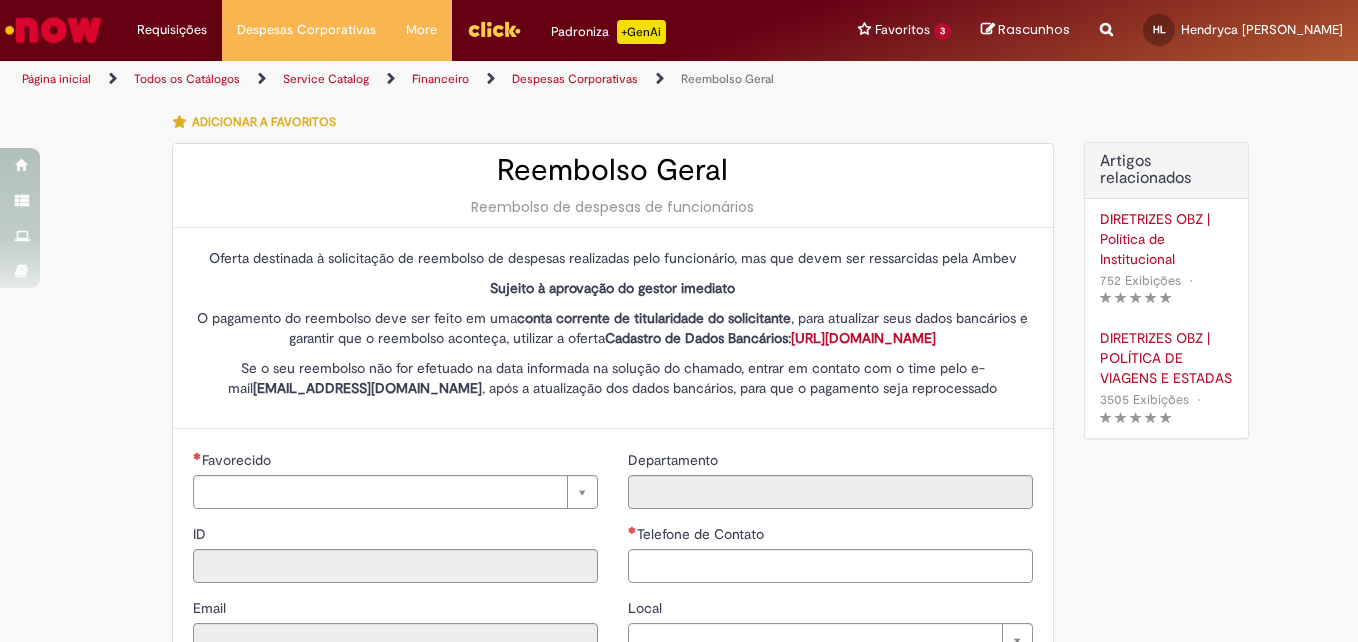 type on "********" 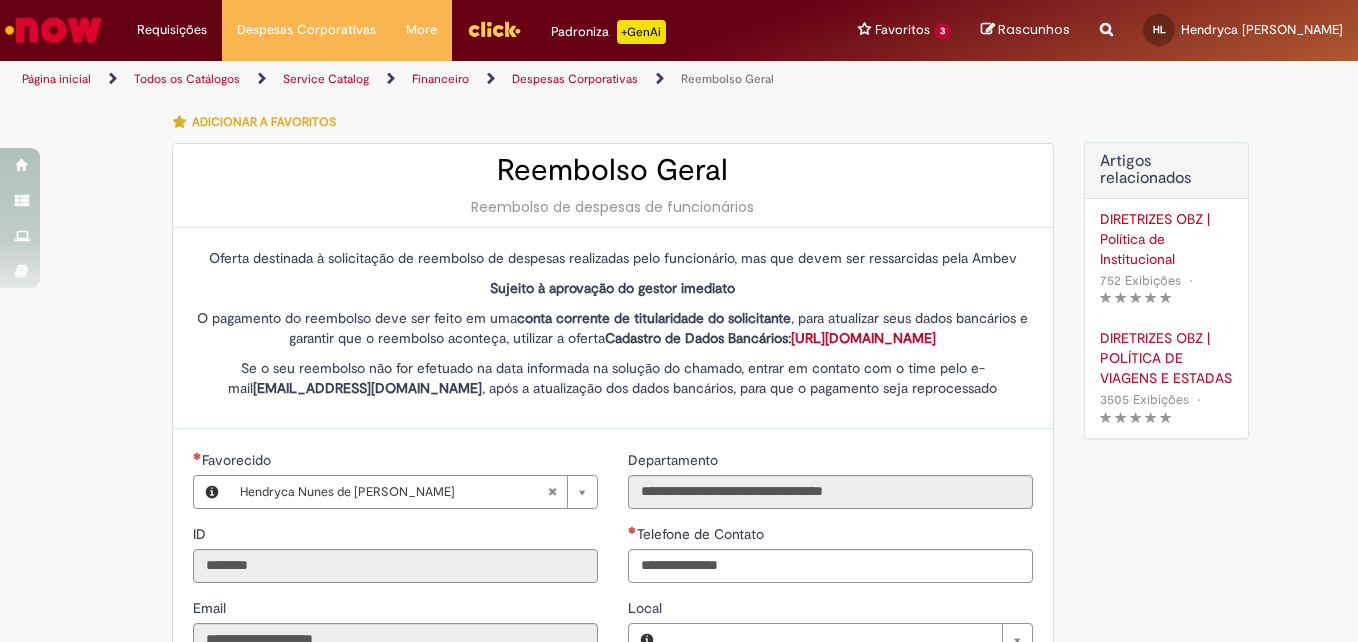 type on "**********" 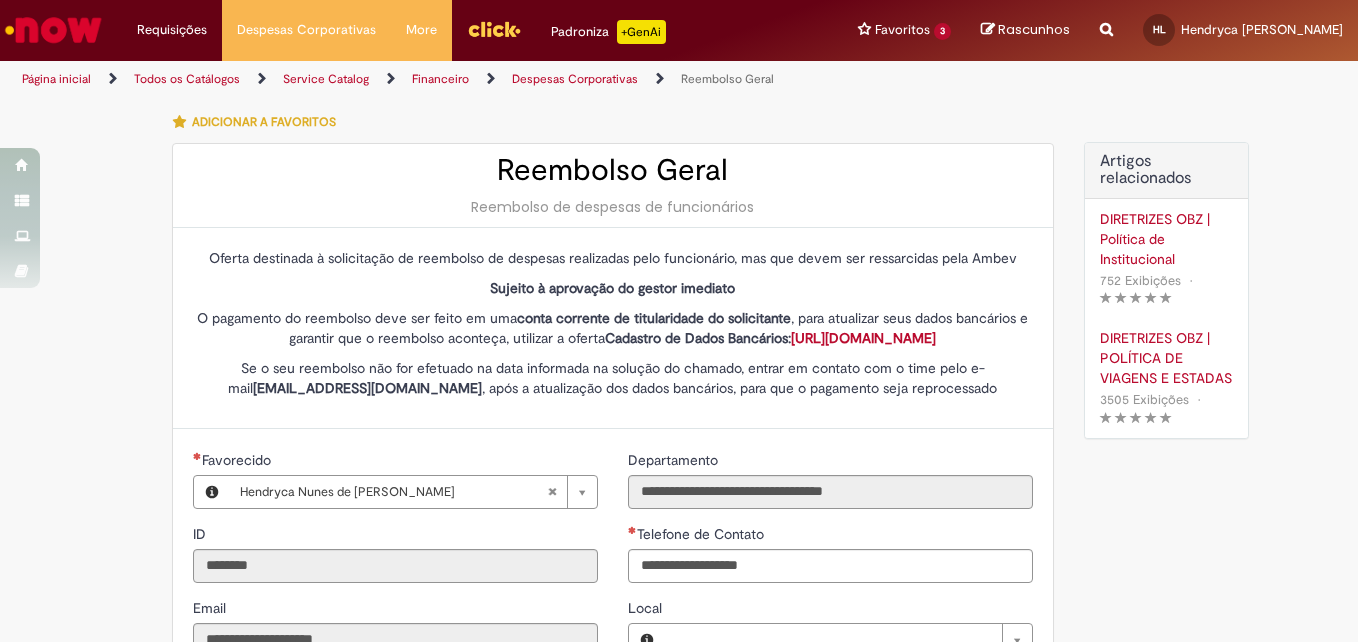 type on "**********" 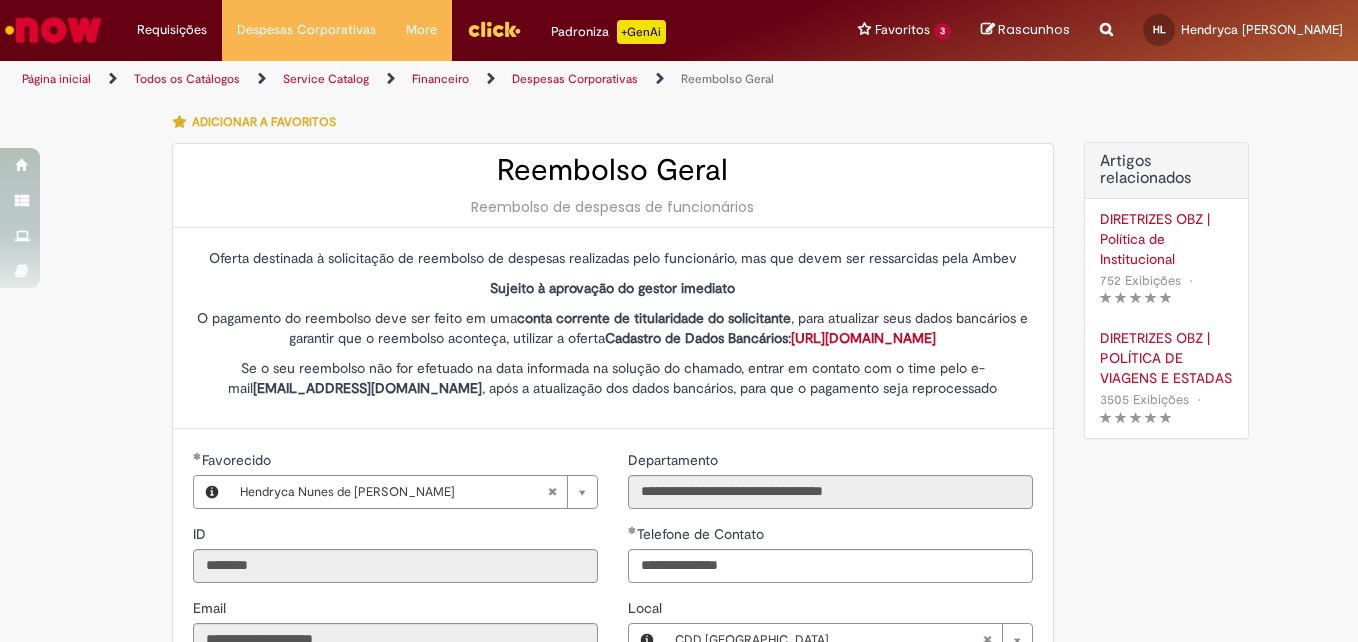 type on "**********" 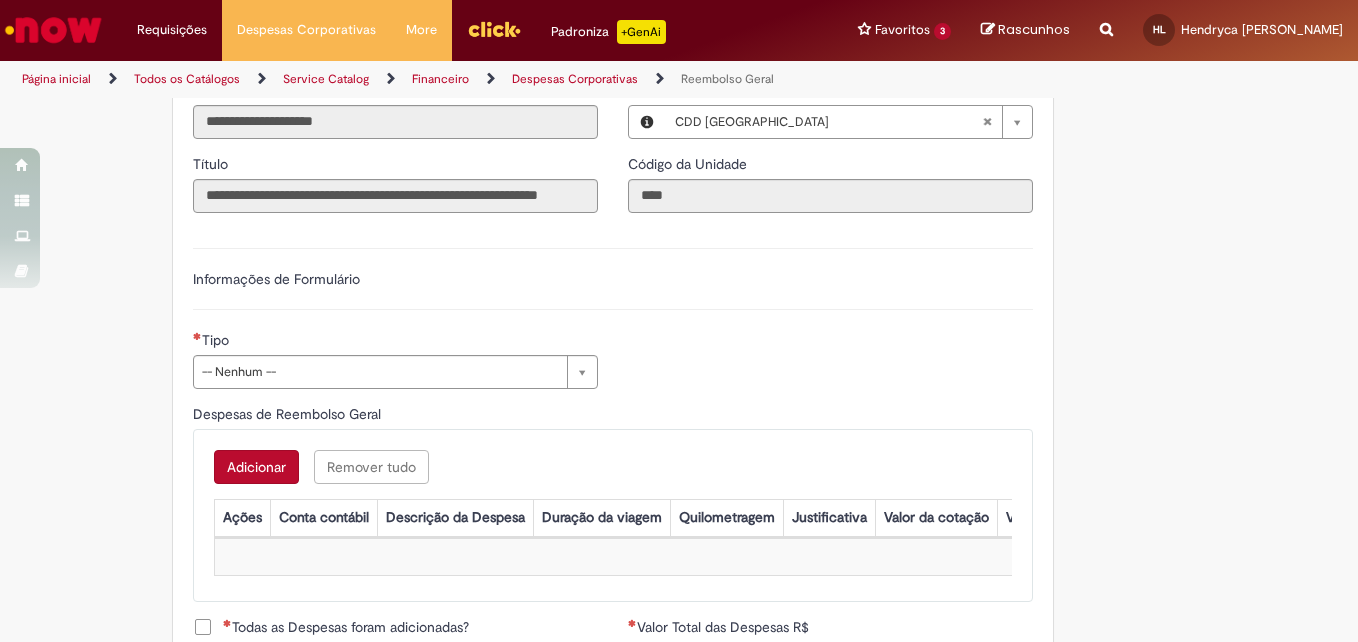 scroll, scrollTop: 519, scrollLeft: 0, axis: vertical 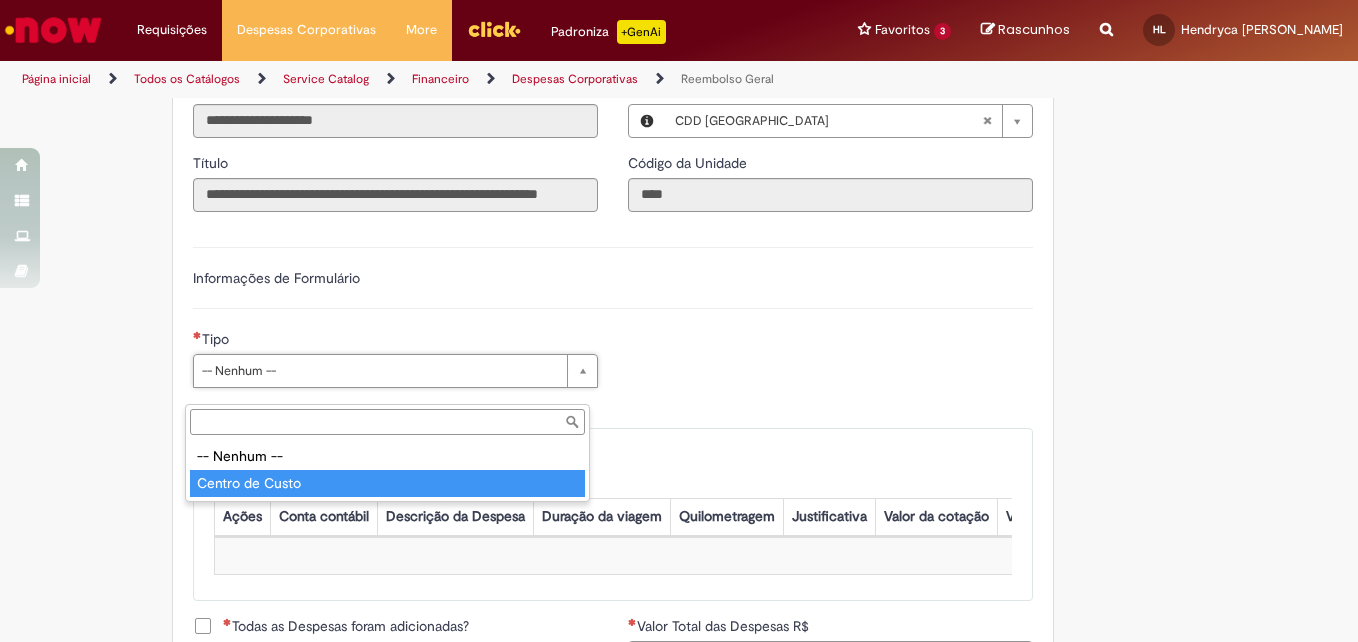 type on "**********" 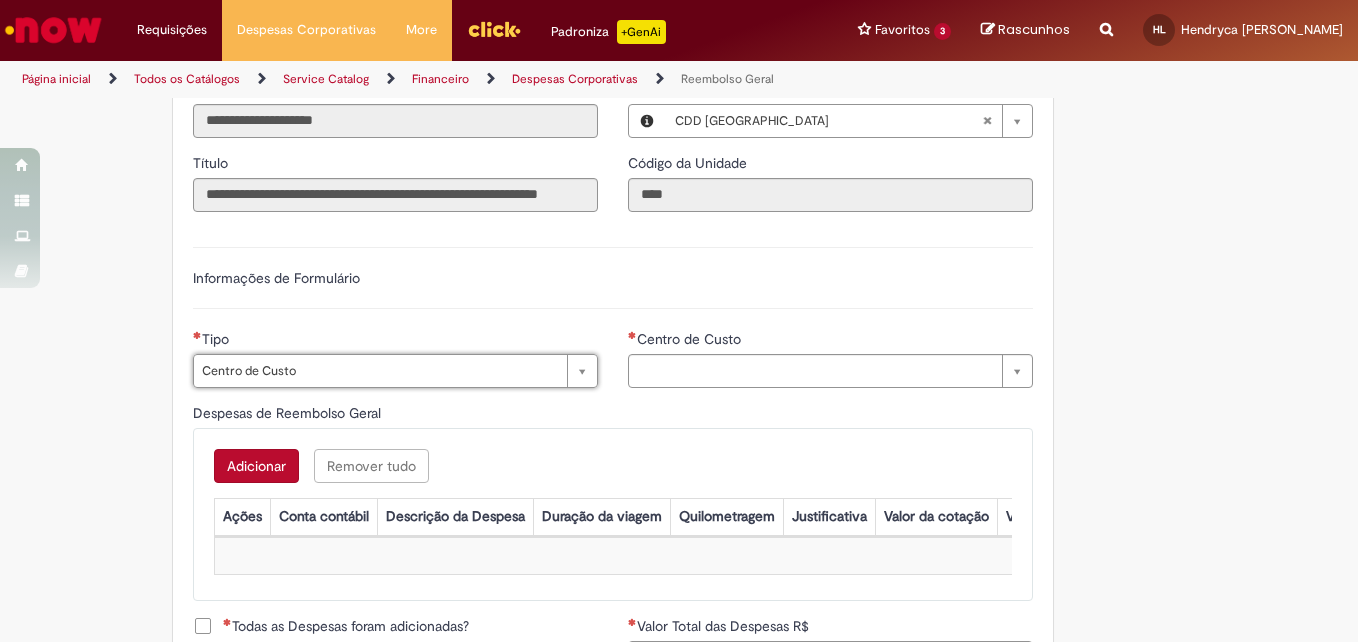 type on "**********" 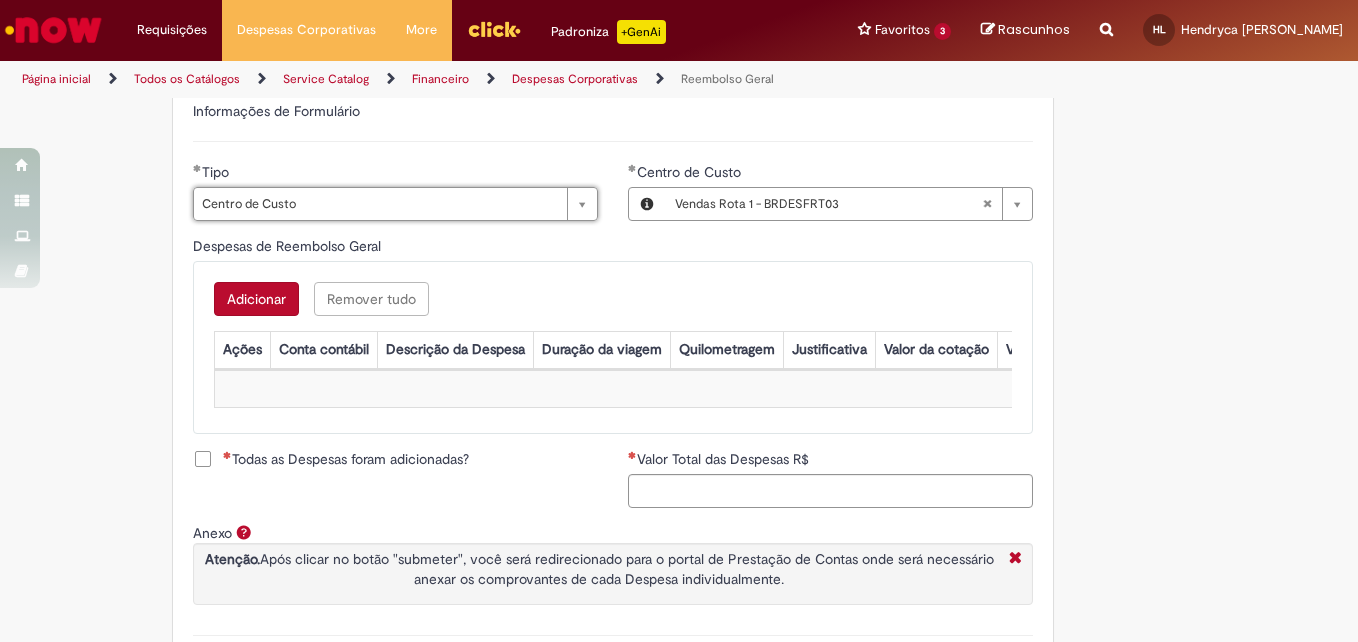 scroll, scrollTop: 687, scrollLeft: 0, axis: vertical 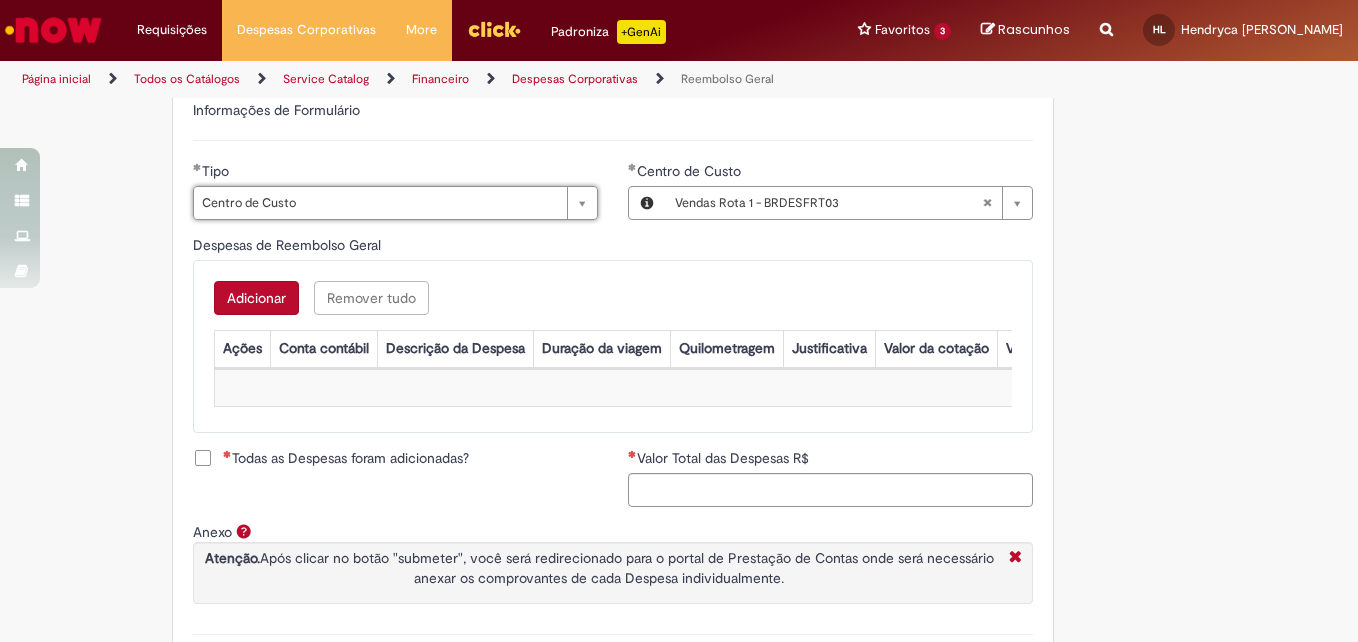 click on "Adicionar" at bounding box center (256, 298) 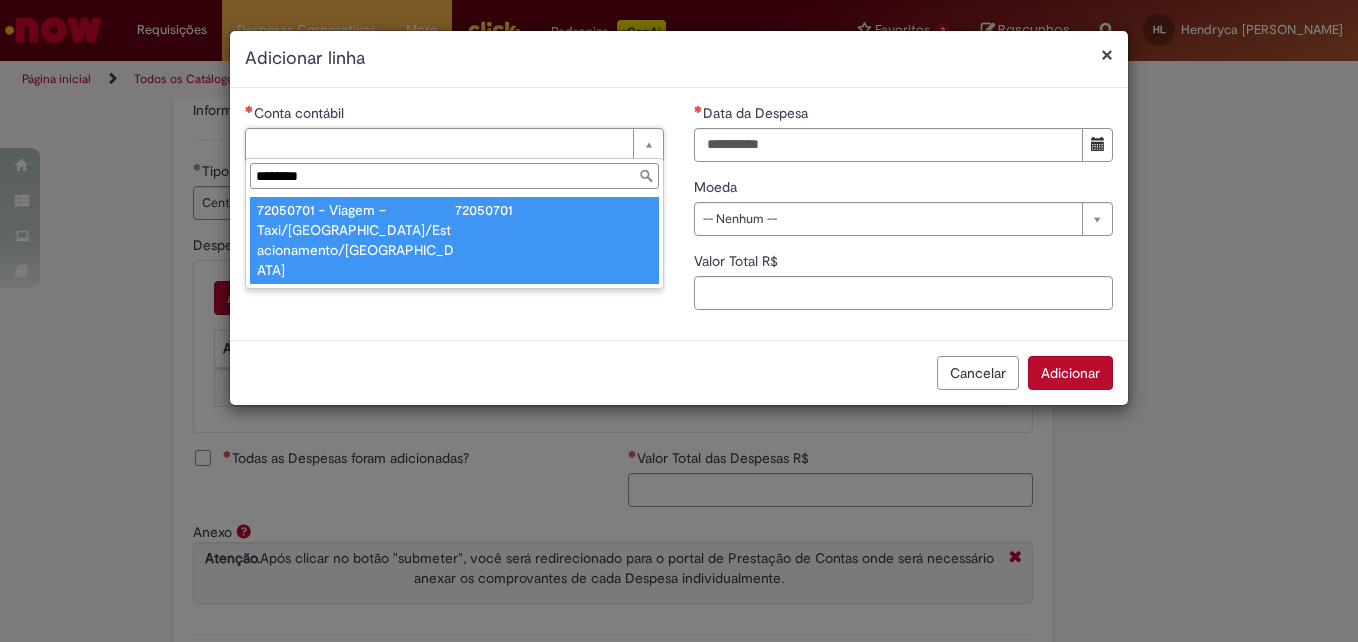 type on "********" 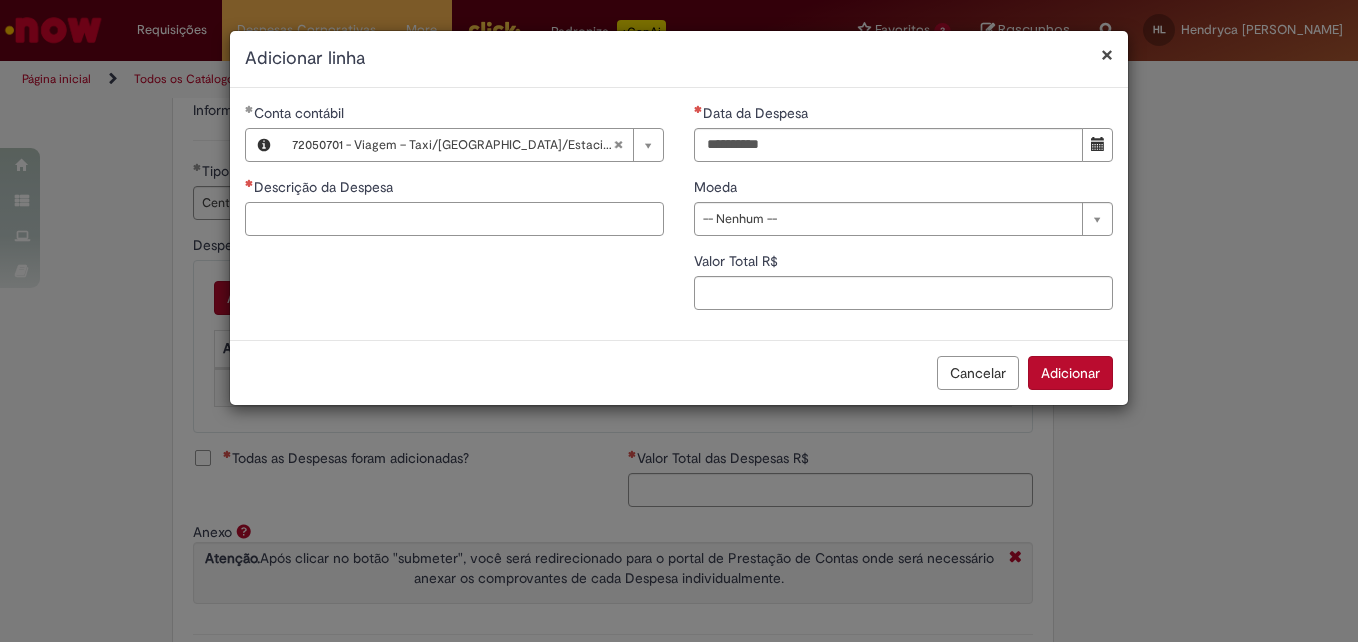 click on "Descrição da Despesa" at bounding box center [454, 219] 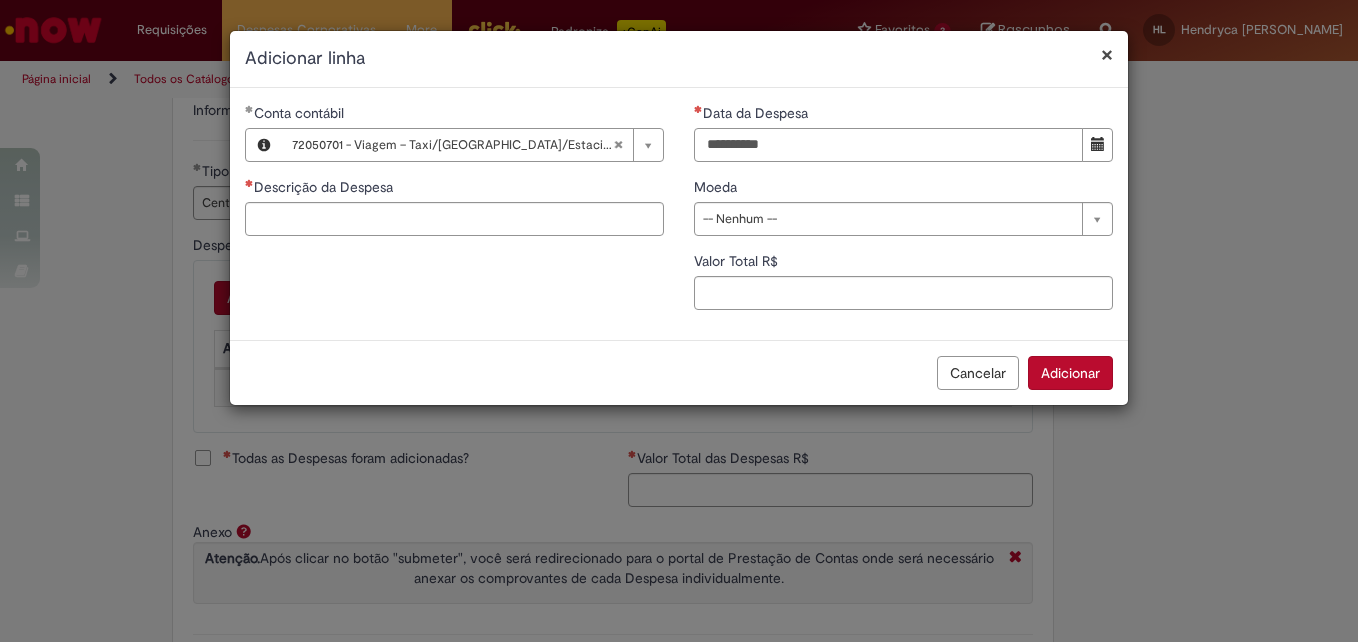 click on "Data da Despesa" at bounding box center (888, 145) 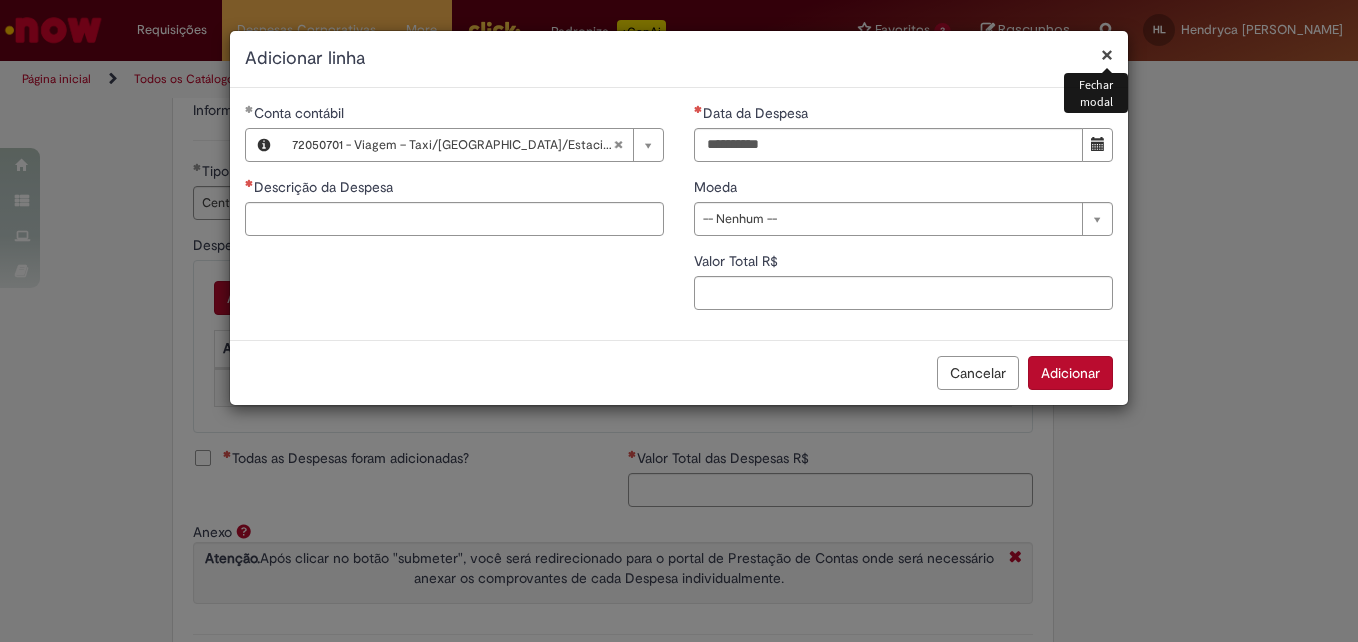 click on "×" at bounding box center [1107, 54] 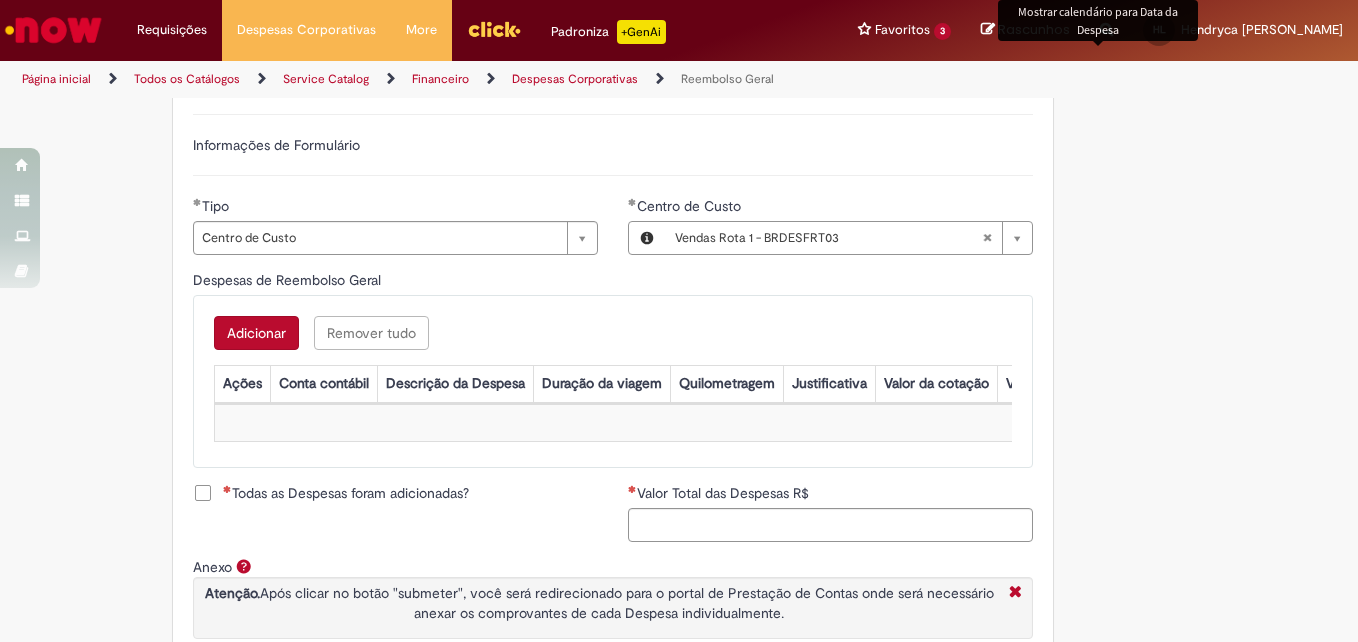 scroll, scrollTop: 647, scrollLeft: 0, axis: vertical 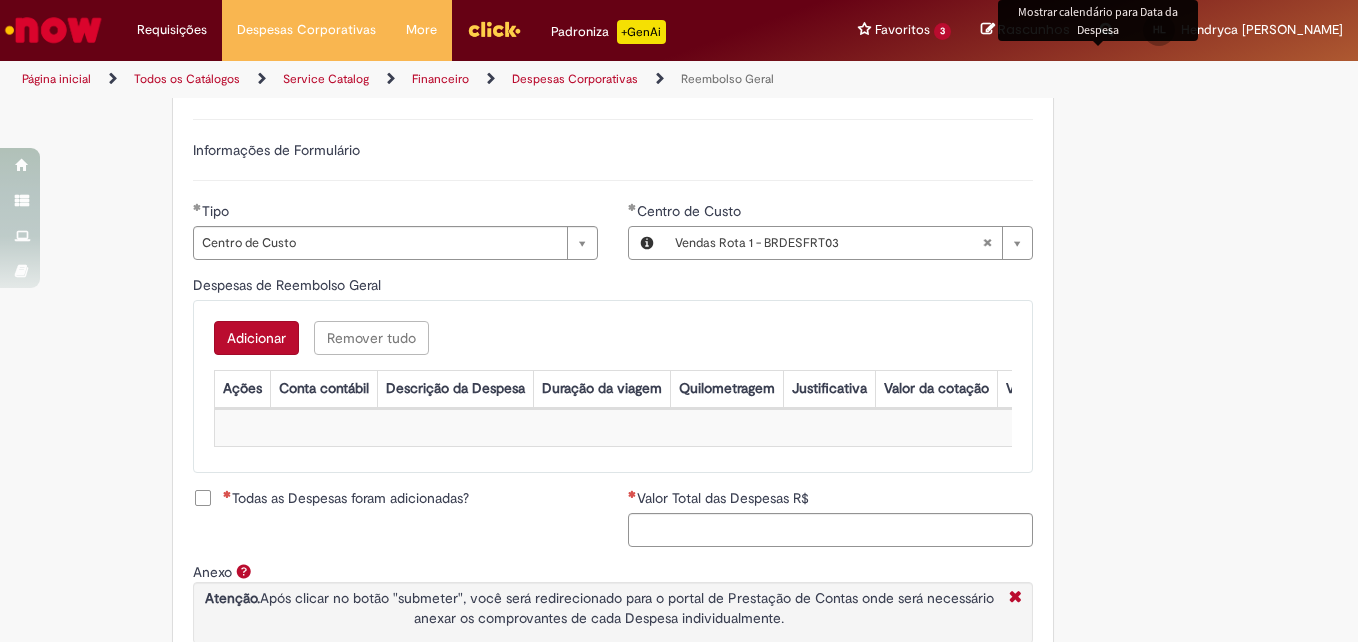 click on "Adicionar" at bounding box center (256, 338) 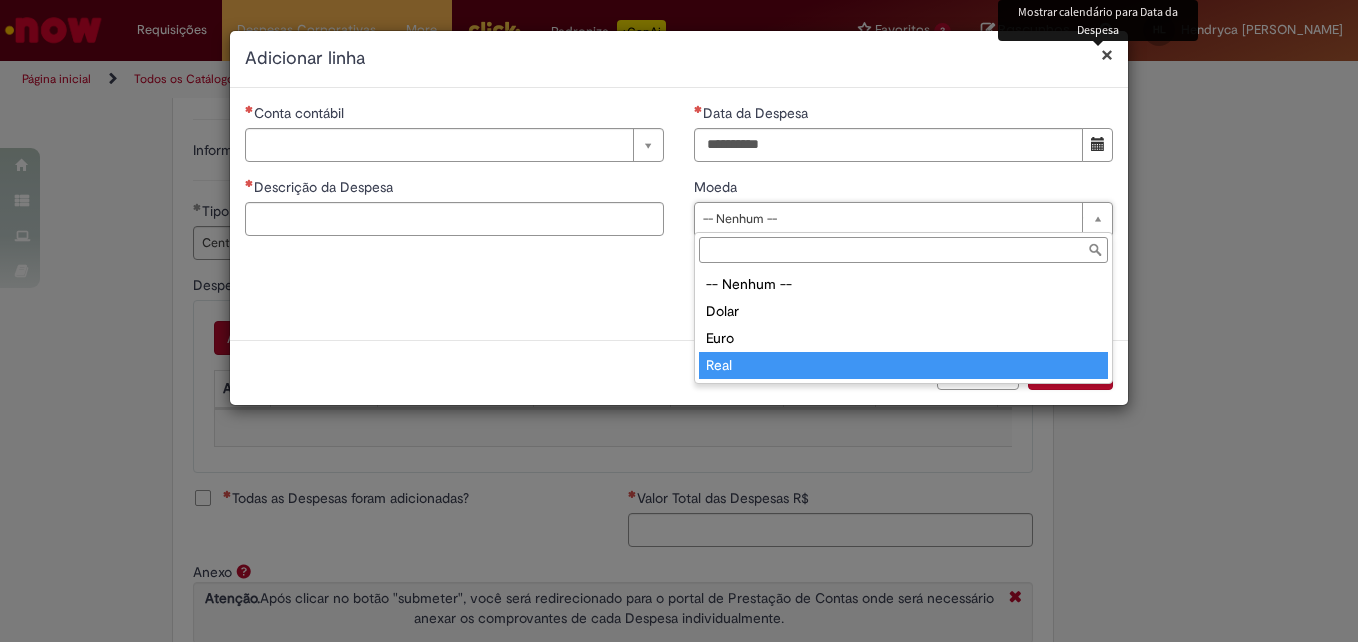 type on "****" 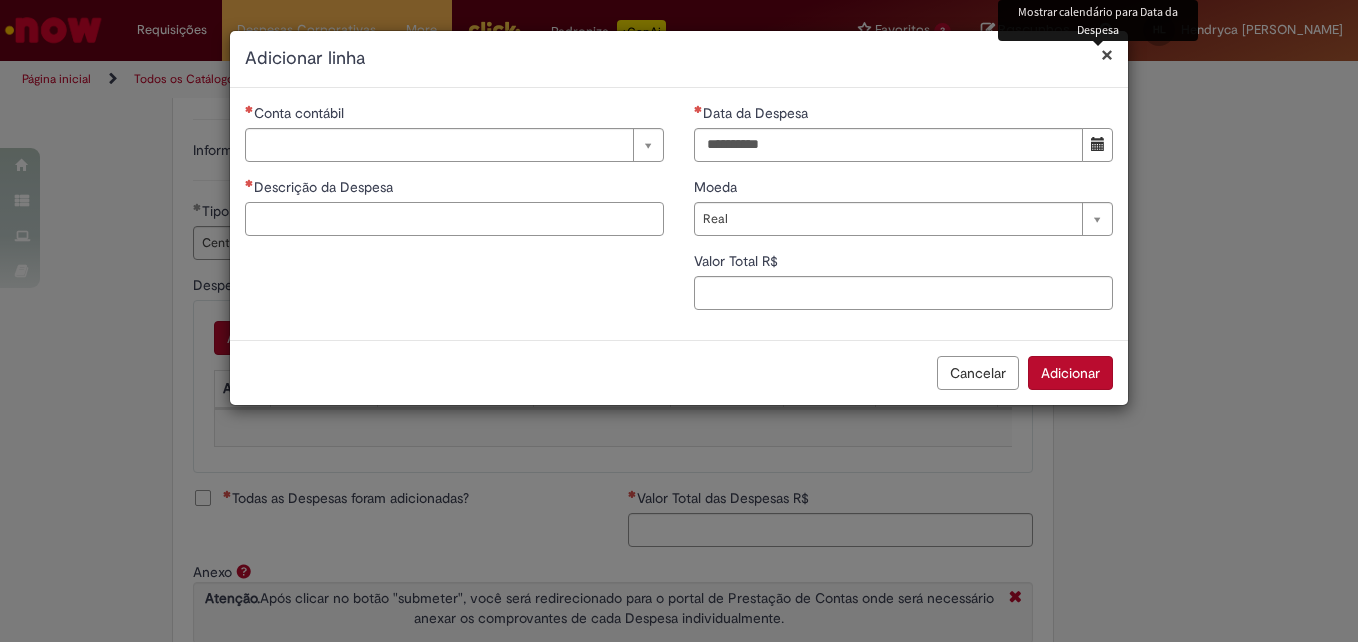 click on "Descrição da Despesa" at bounding box center [454, 219] 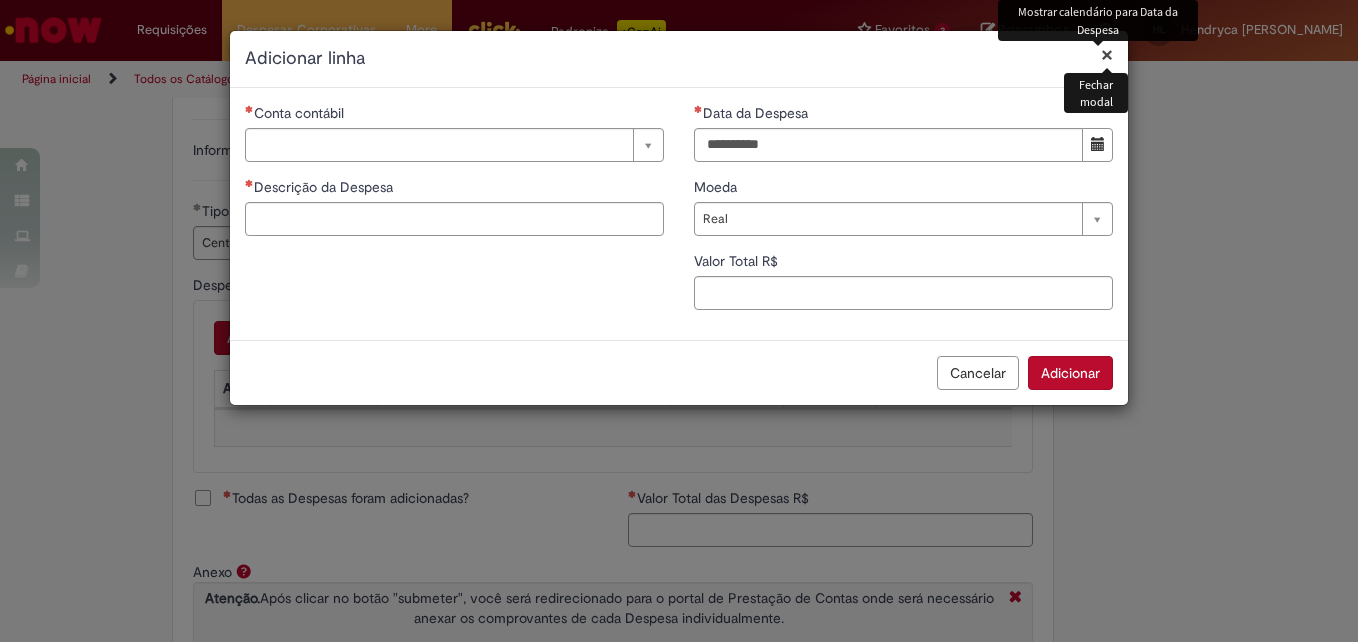 click on "×" at bounding box center (1107, 54) 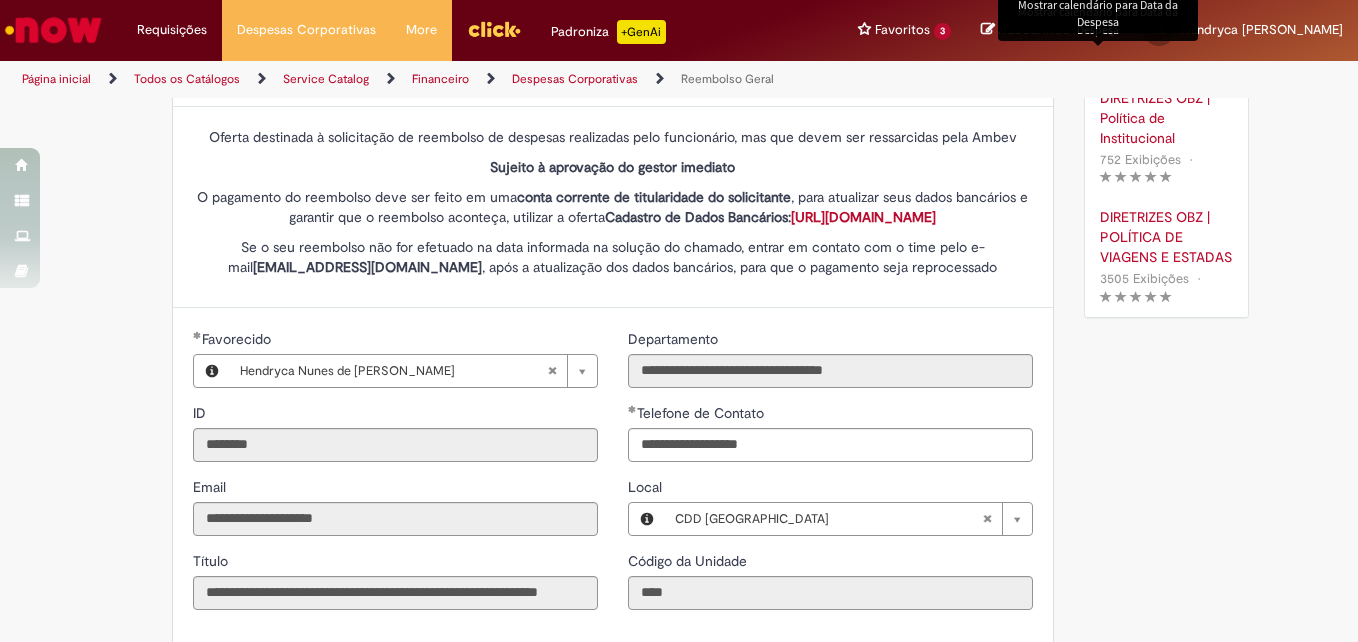 scroll, scrollTop: 120, scrollLeft: 0, axis: vertical 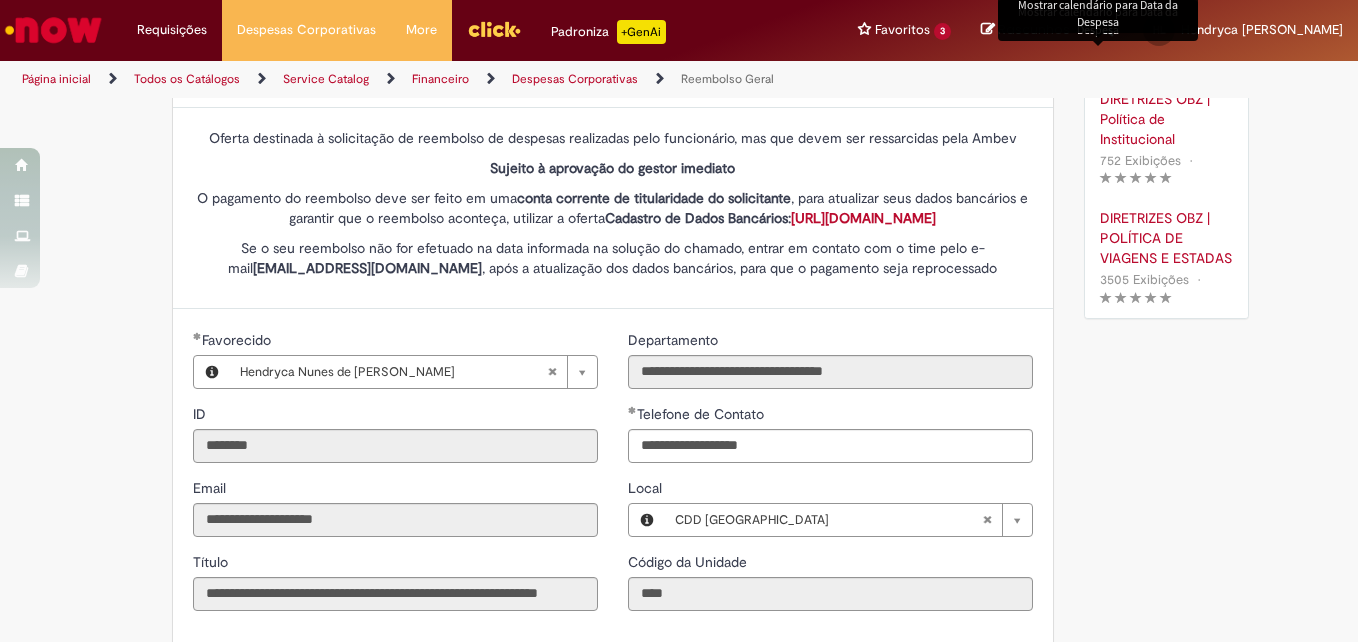 click on "https://ambev.service-now.com/ambevnow?id=sc_cat_item&sys_id=d0c9721edbbb2b003383be2df39619e3" at bounding box center (863, 218) 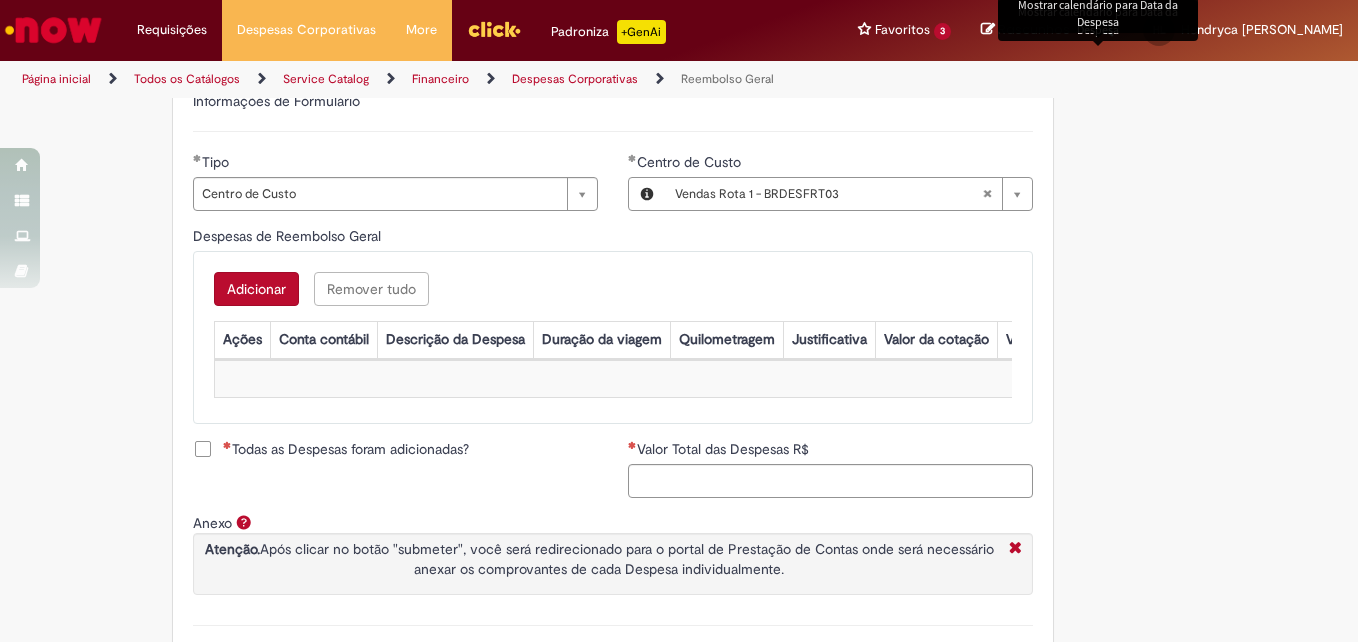 scroll, scrollTop: 726, scrollLeft: 0, axis: vertical 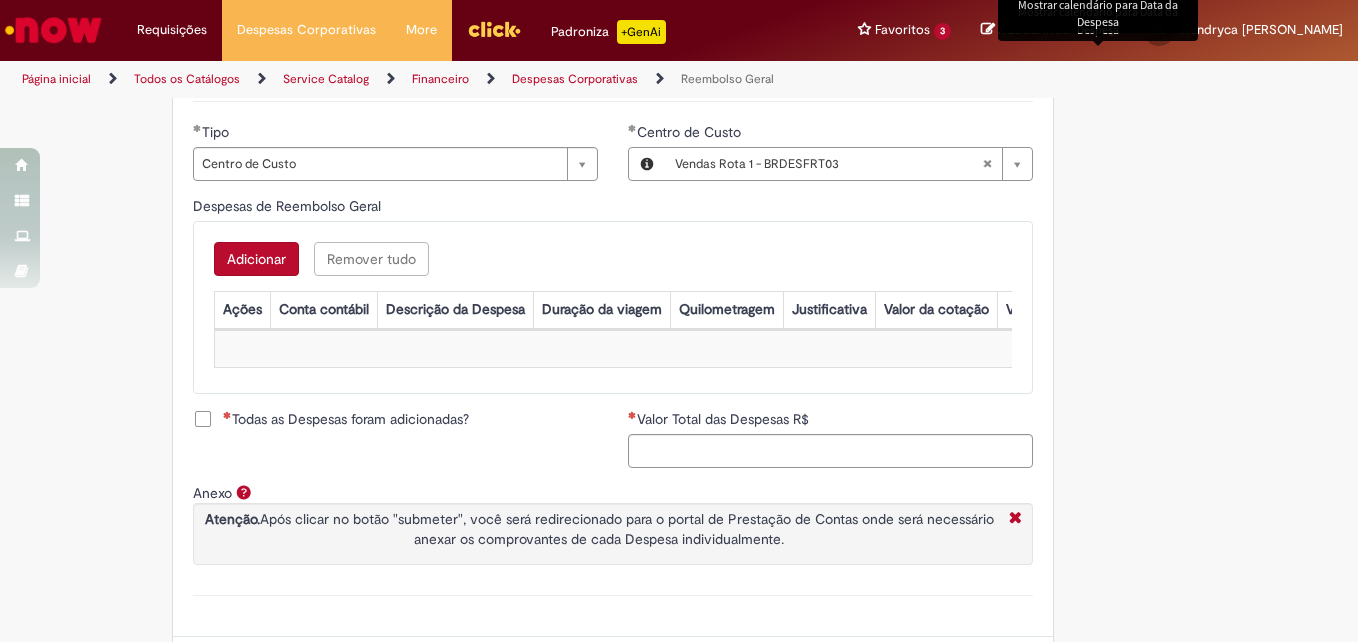 click on "Adicionar" at bounding box center [256, 259] 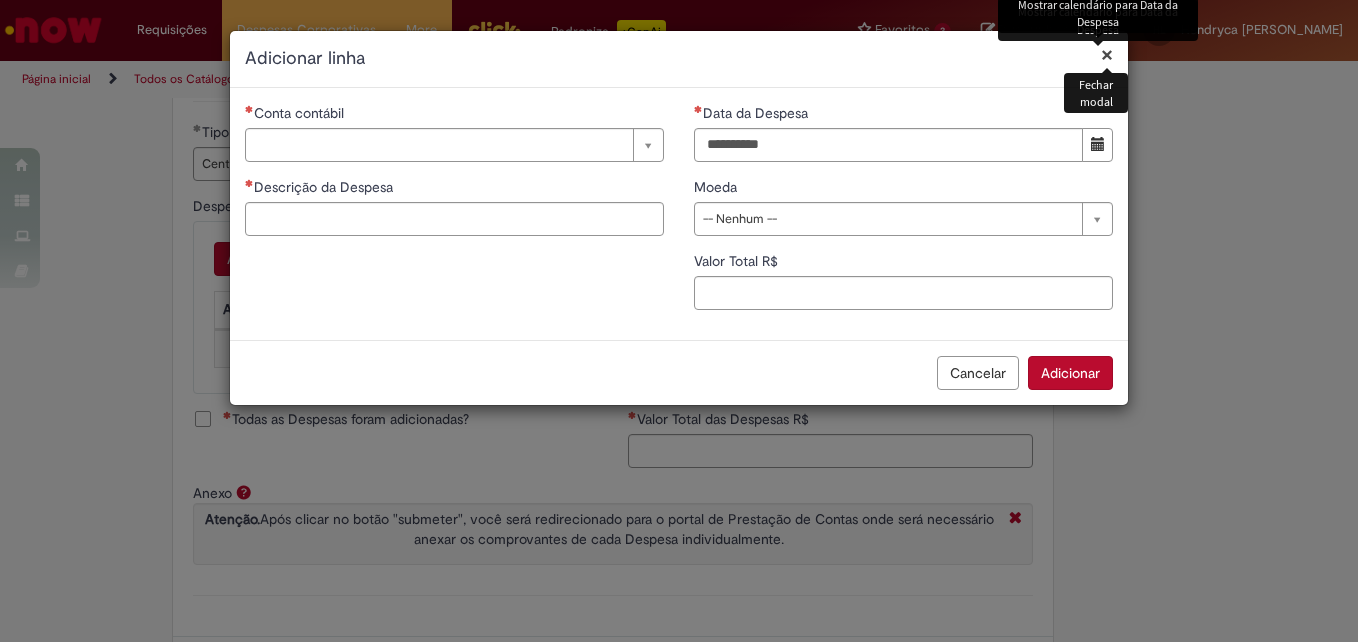 click on "×" at bounding box center [1107, 54] 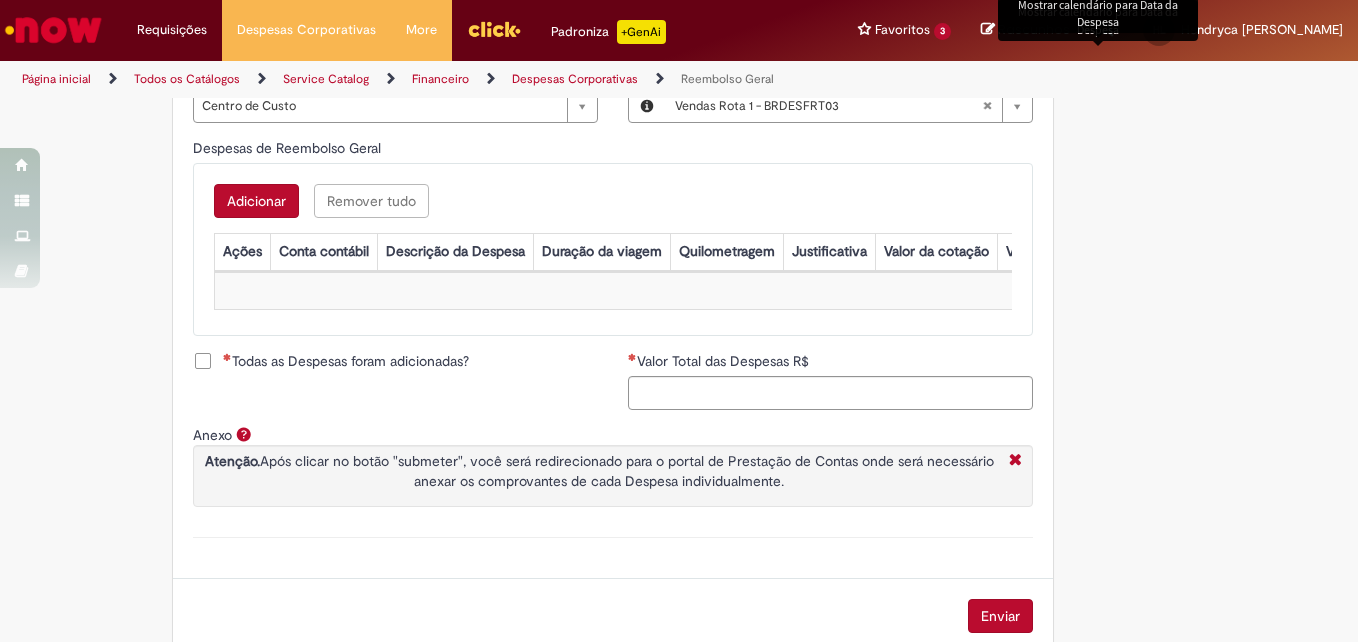 scroll, scrollTop: 784, scrollLeft: 0, axis: vertical 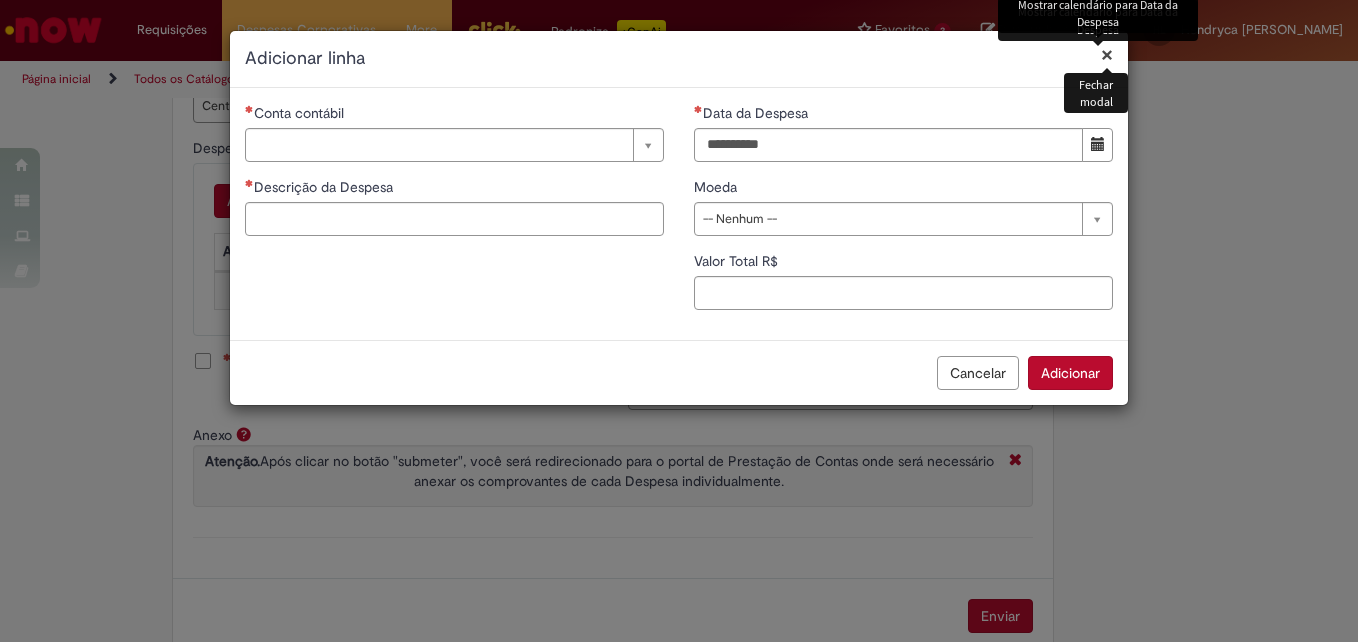 click on "×" at bounding box center (1107, 54) 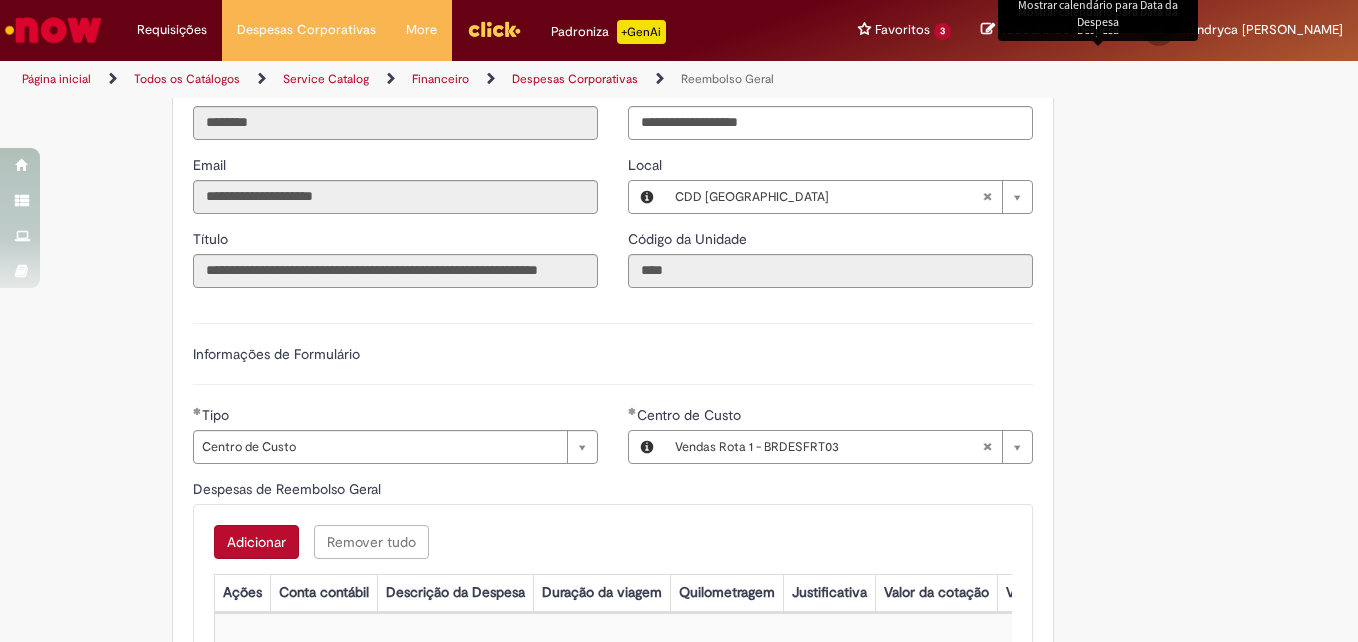 scroll, scrollTop: 441, scrollLeft: 0, axis: vertical 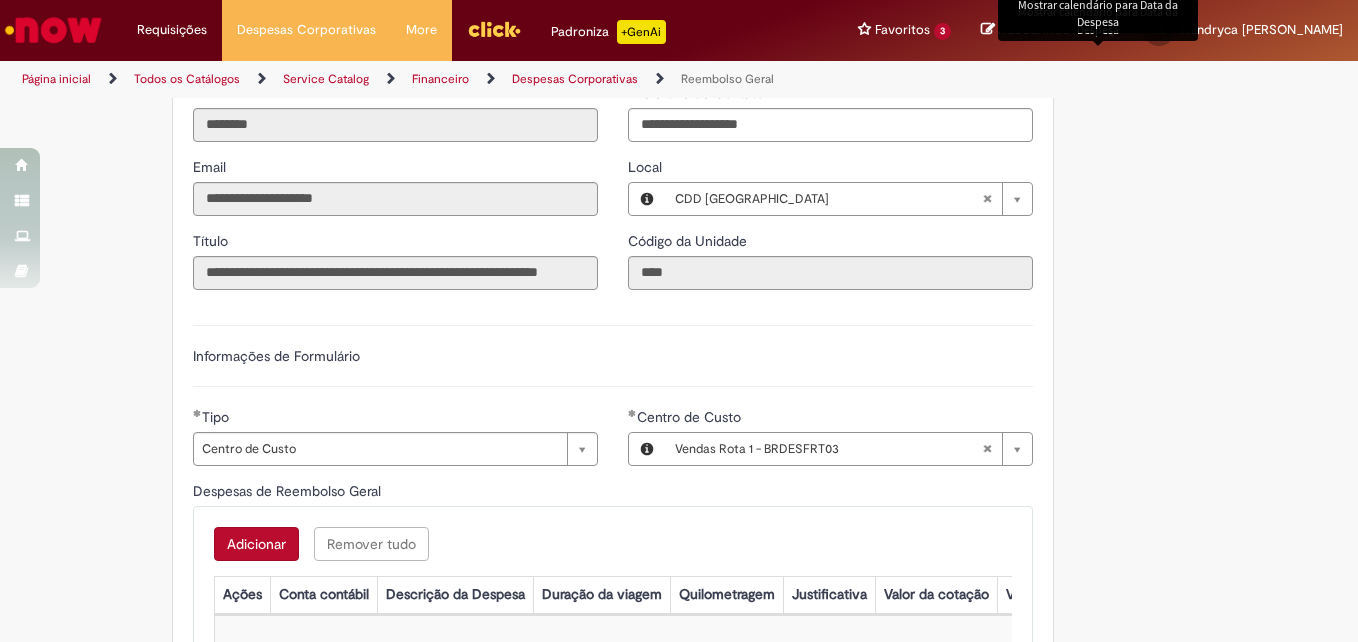 click on "Adicionar a Favoritos
Reembolso Geral
Reembolso de despesas de funcionários
Oferta destinada à solicitação de reembolso de despesas realizadas pelo funcionário, mas que devem ser ressarcidas pela Ambev
Sujeito à aprovação do gestor imediato
O pagamento do reembolso deve ser feito em uma  conta corrente de titularidade do solicitante , para atualizar seus dados bancários e garantir que o reembolso aconteça, utilizar a oferta  Cadastro de Dados Bancários:  https://ambev.service-now.com/ambevnow?id=sc_cat_item&sys_id=d0c9721edbbb2b003383be2df39619e3
Se o seu reembolso não for efetuado na data informada na solução do chamado, entrar em contato com o time pelo e-mail  opreembolsoseadiantamentos@ambev.com.br , após a atualização dos dados bancários, para que o pagamento seja reprocessado
sap a integrar ** Country Code **" at bounding box center [679, 339] 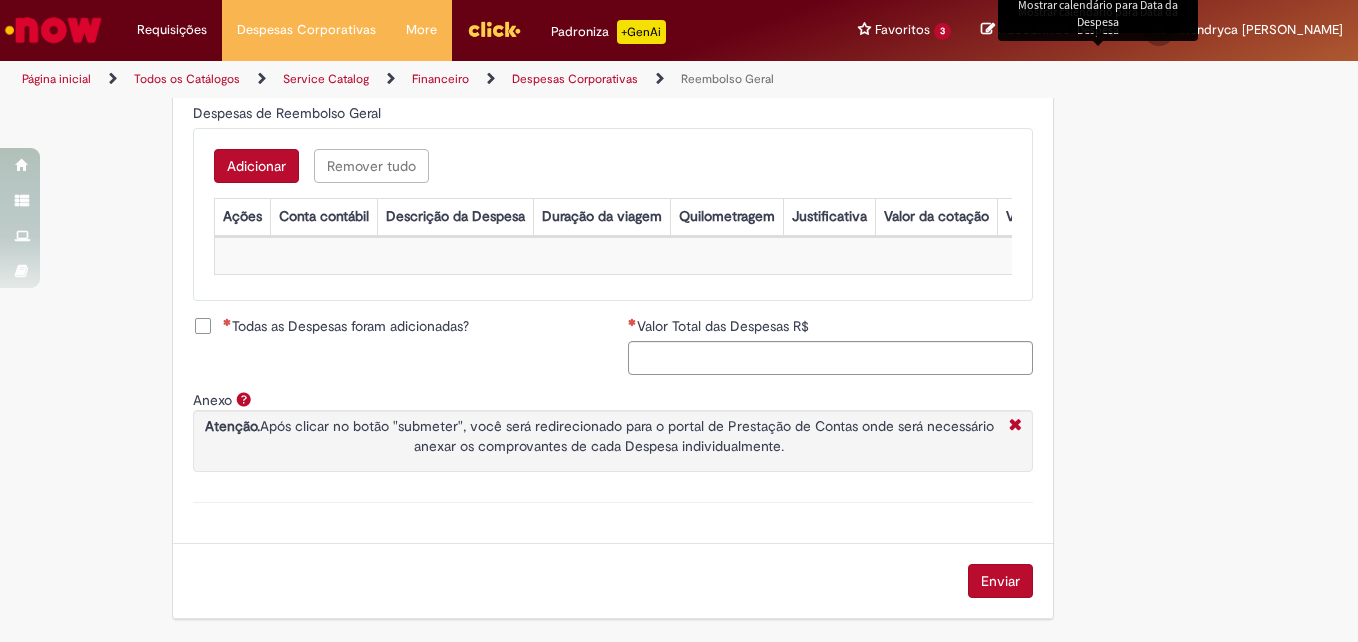 scroll, scrollTop: 854, scrollLeft: 0, axis: vertical 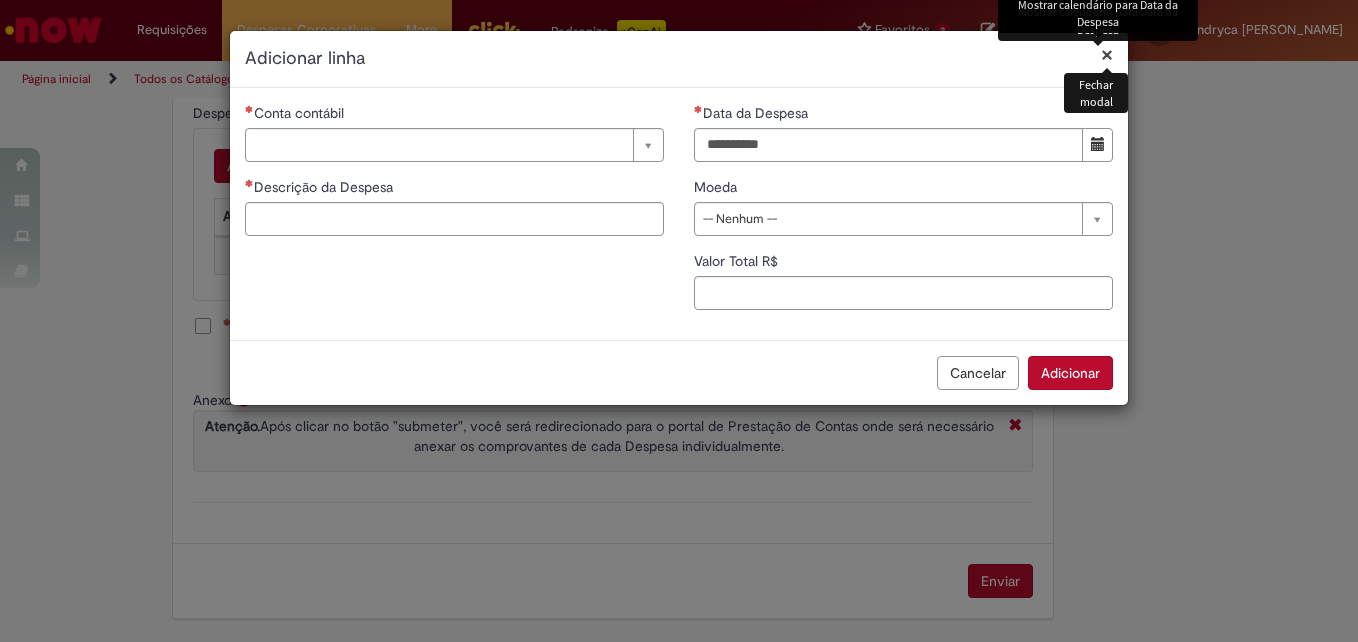 click on "×" at bounding box center (1107, 54) 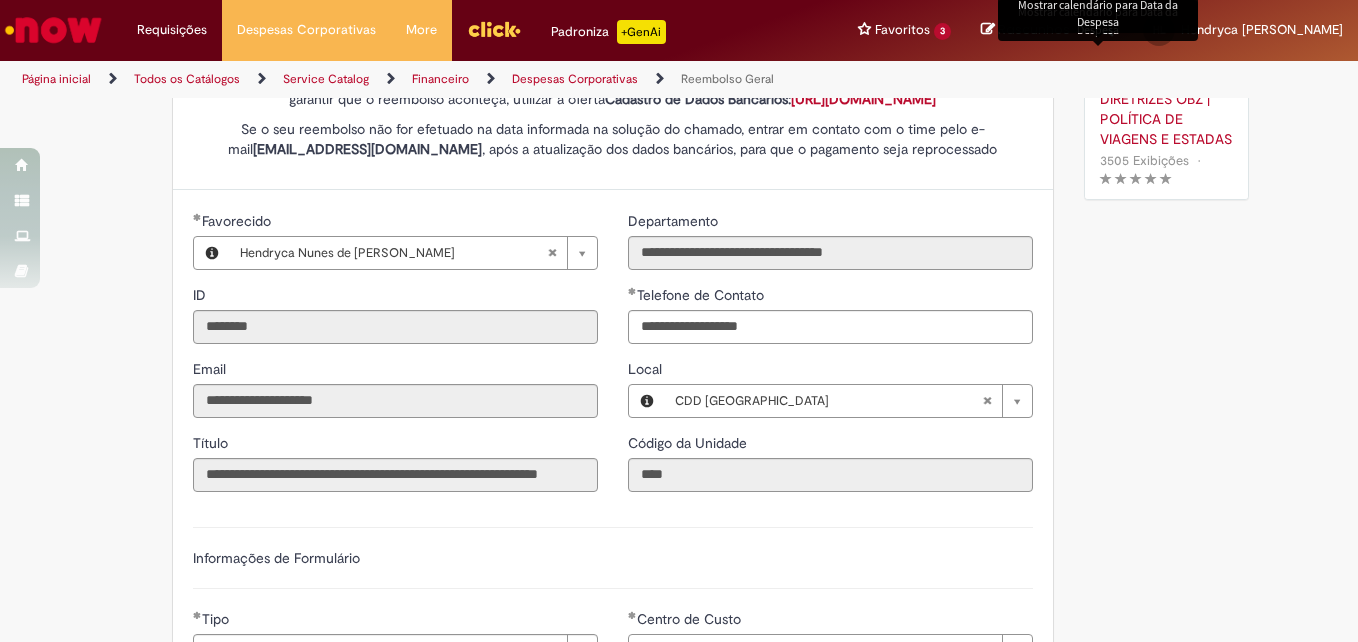 scroll, scrollTop: 237, scrollLeft: 0, axis: vertical 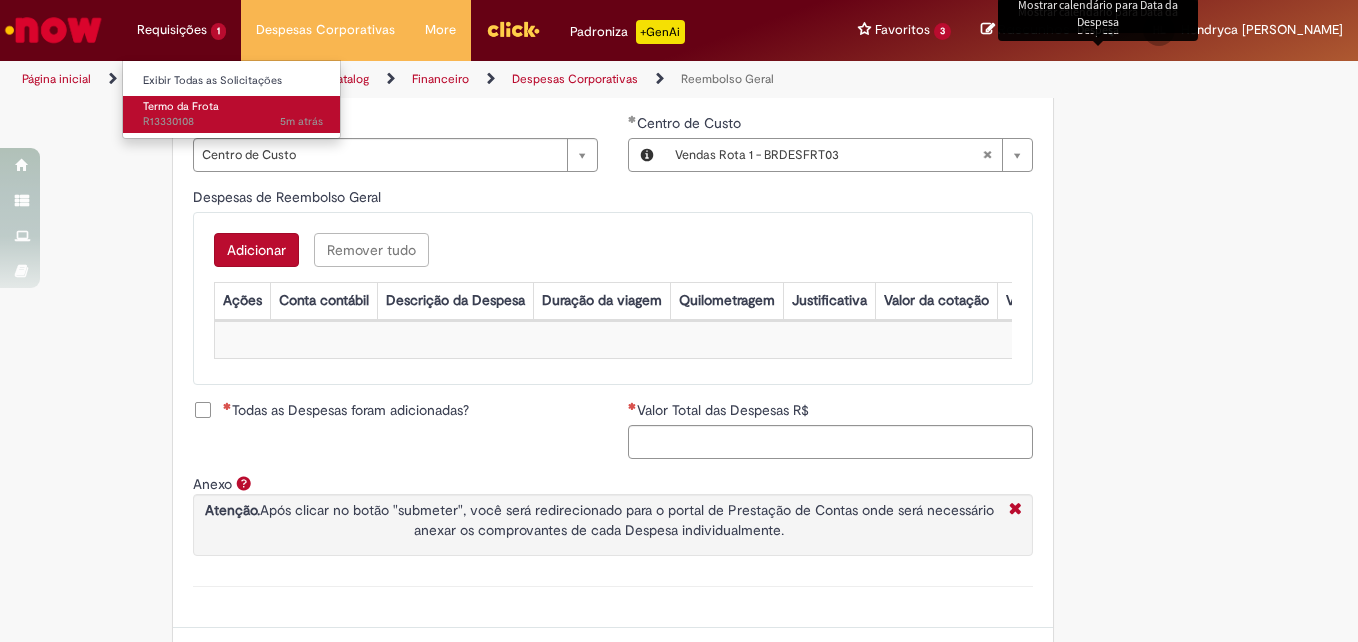 click on "5m atrás 5 minutos atrás  R13330108" at bounding box center (233, 122) 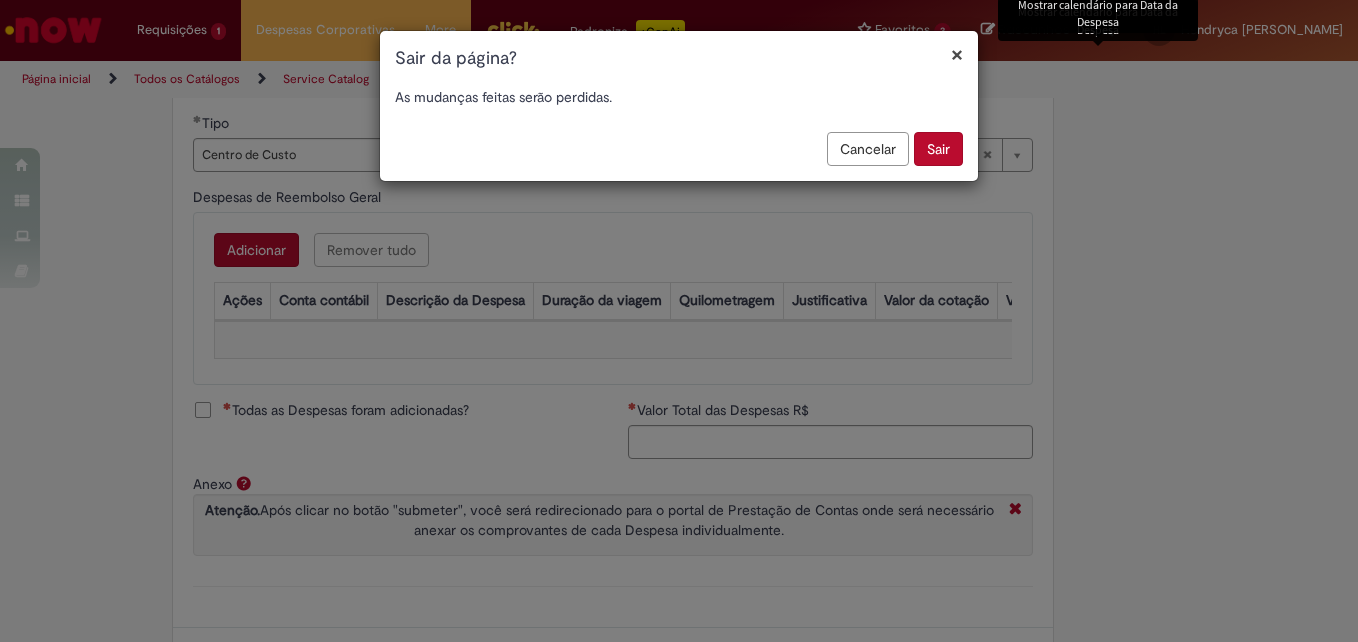 click on "Sair" at bounding box center [938, 149] 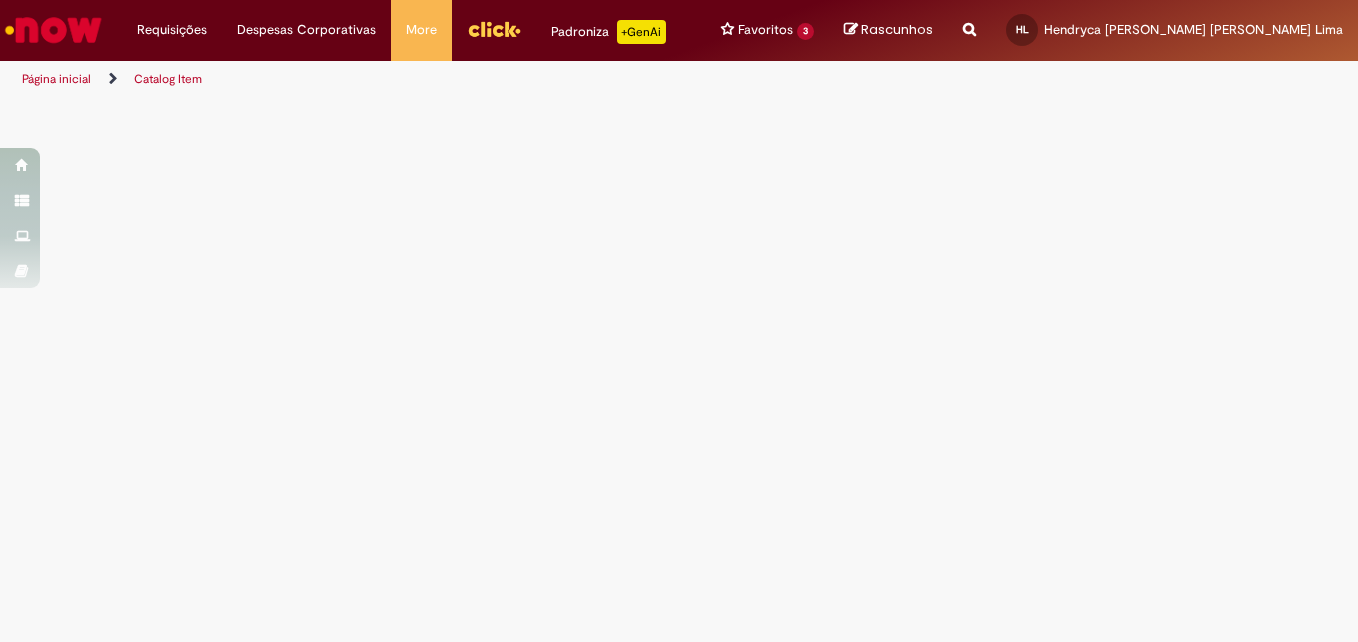 scroll, scrollTop: 0, scrollLeft: 0, axis: both 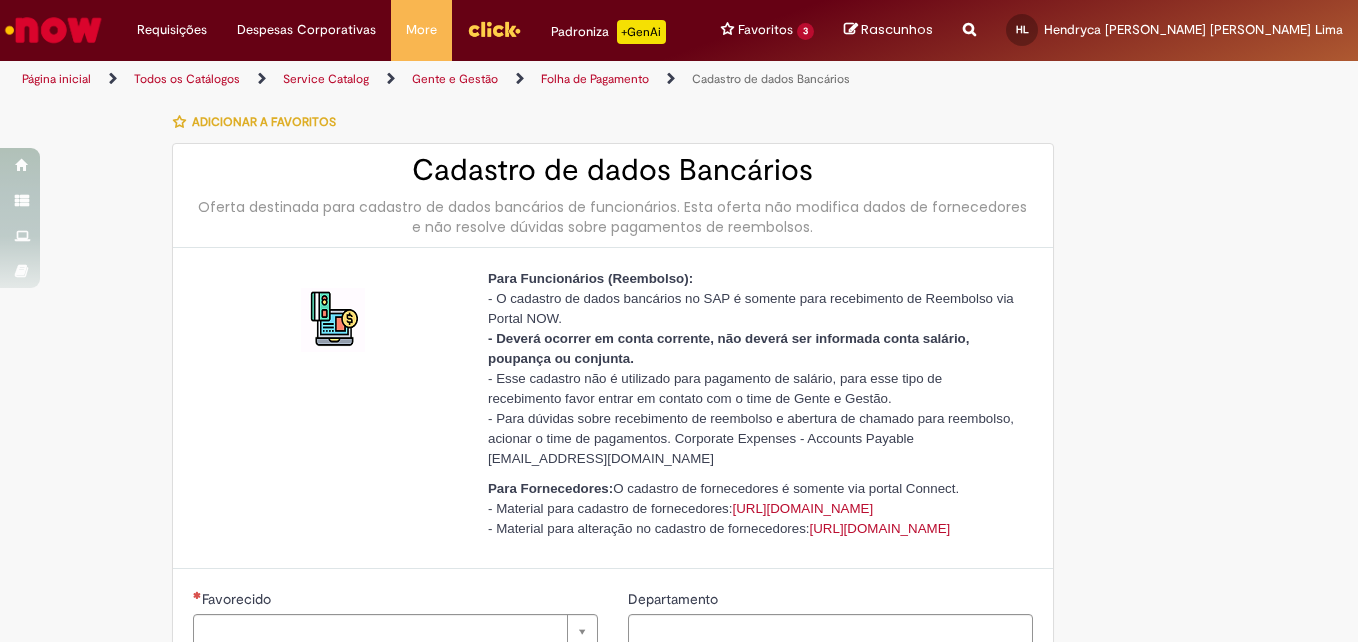 type on "********" 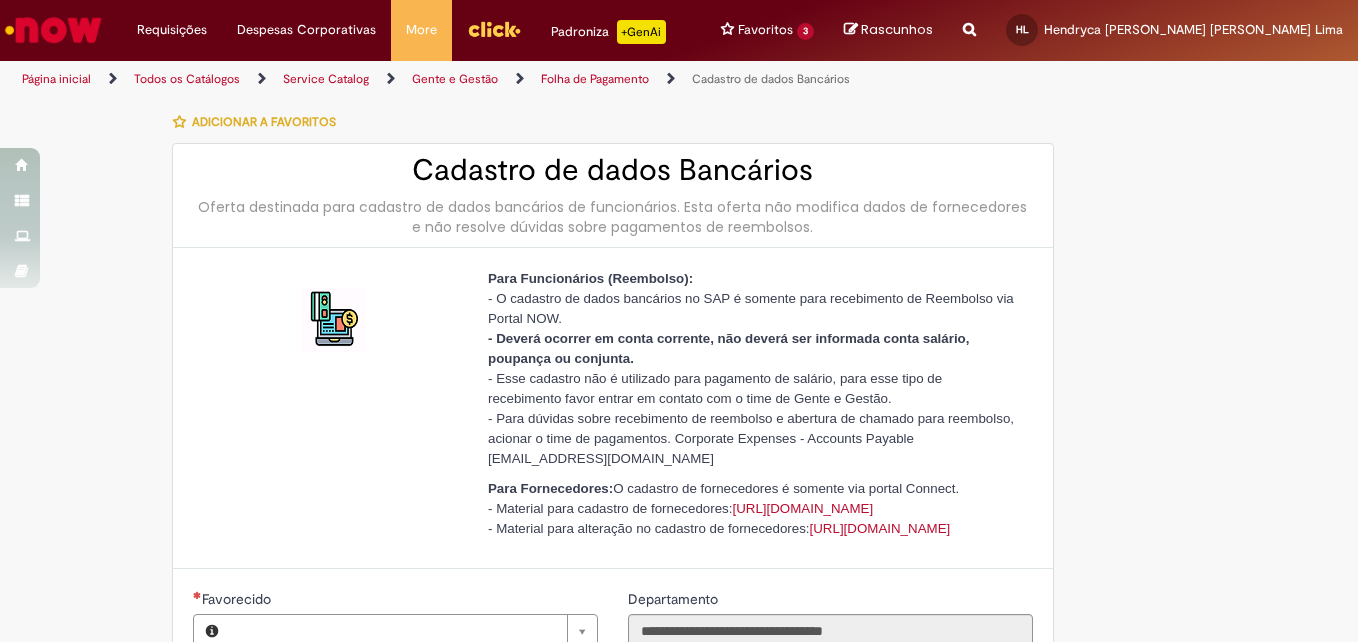 type on "**********" 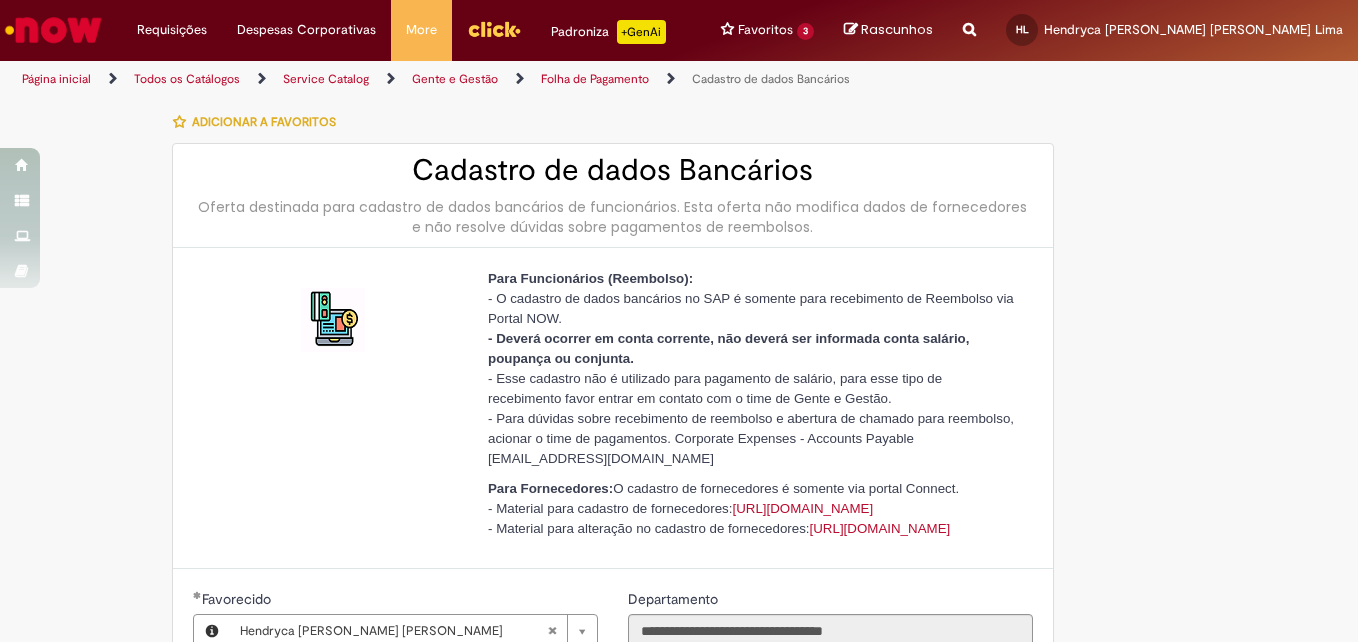 type on "**********" 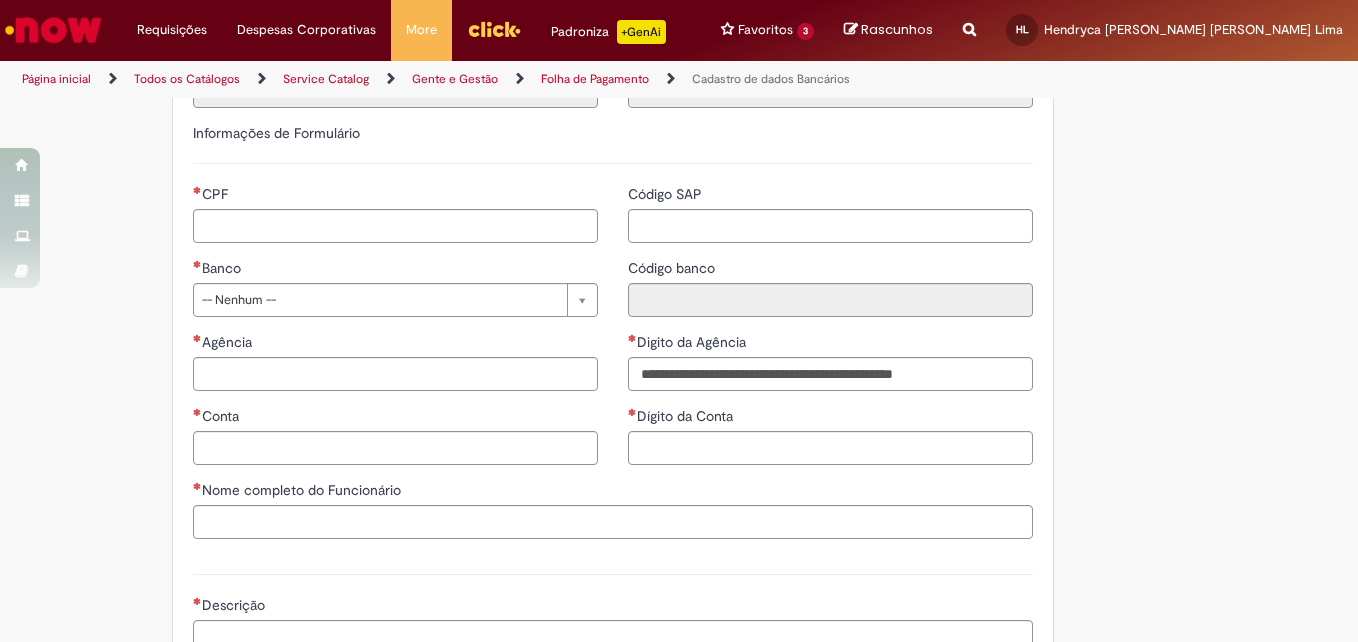 scroll, scrollTop: 764, scrollLeft: 0, axis: vertical 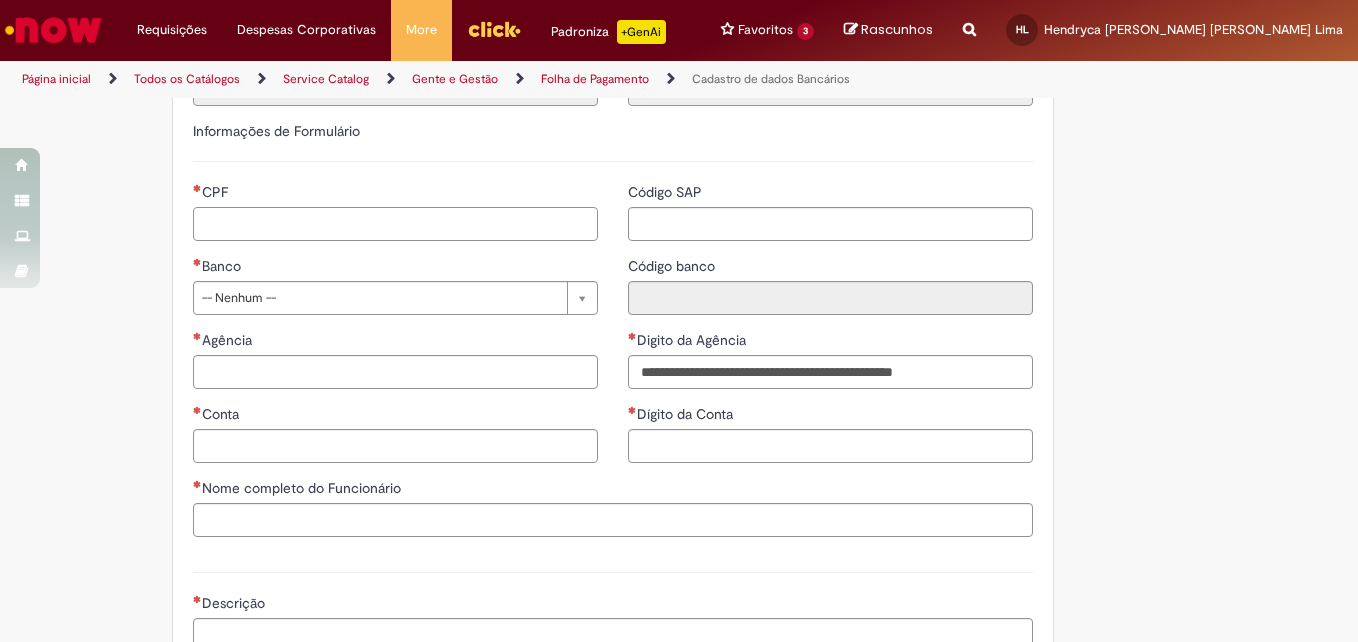 click on "CPF" at bounding box center (395, 224) 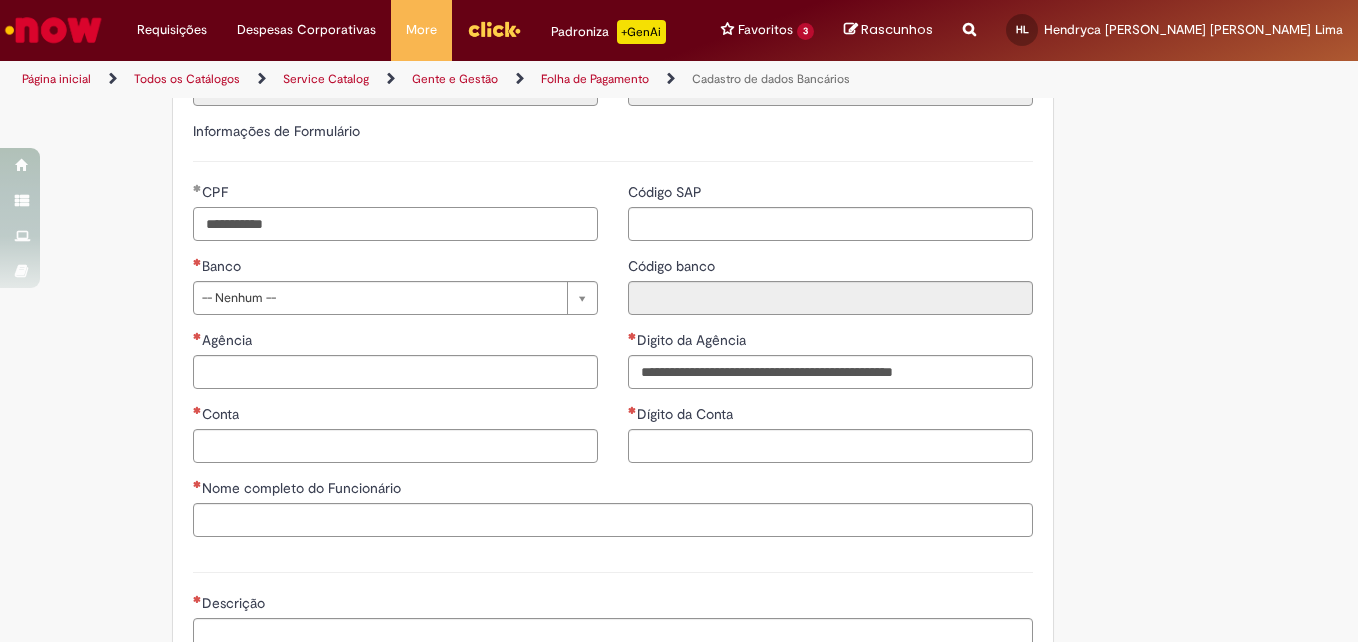 type on "**********" 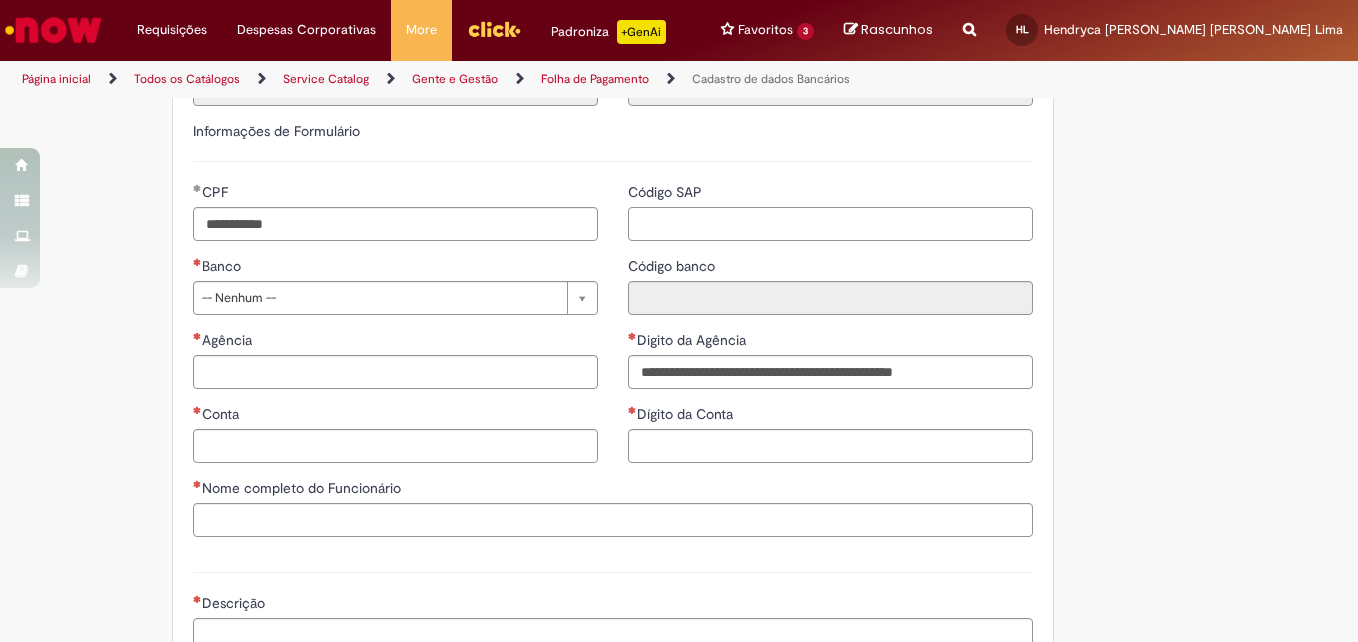 click on "Código SAP" at bounding box center [830, 224] 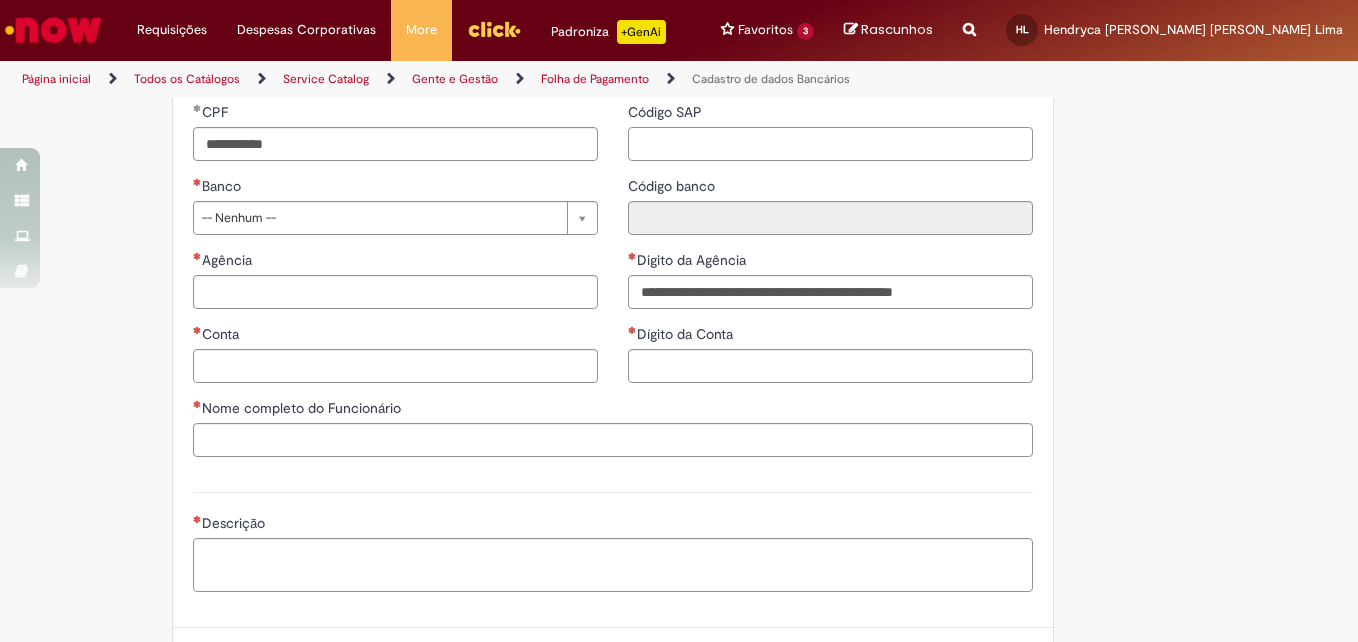 scroll, scrollTop: 847, scrollLeft: 0, axis: vertical 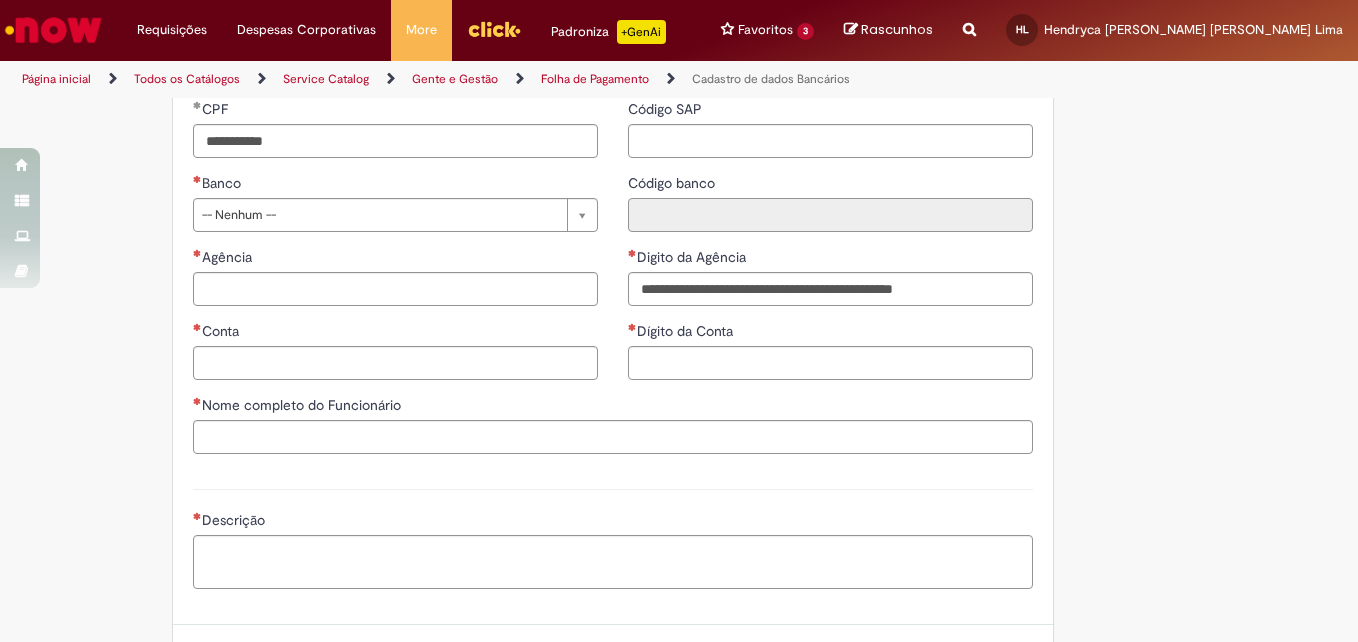 click on "Código banco" at bounding box center [830, 215] 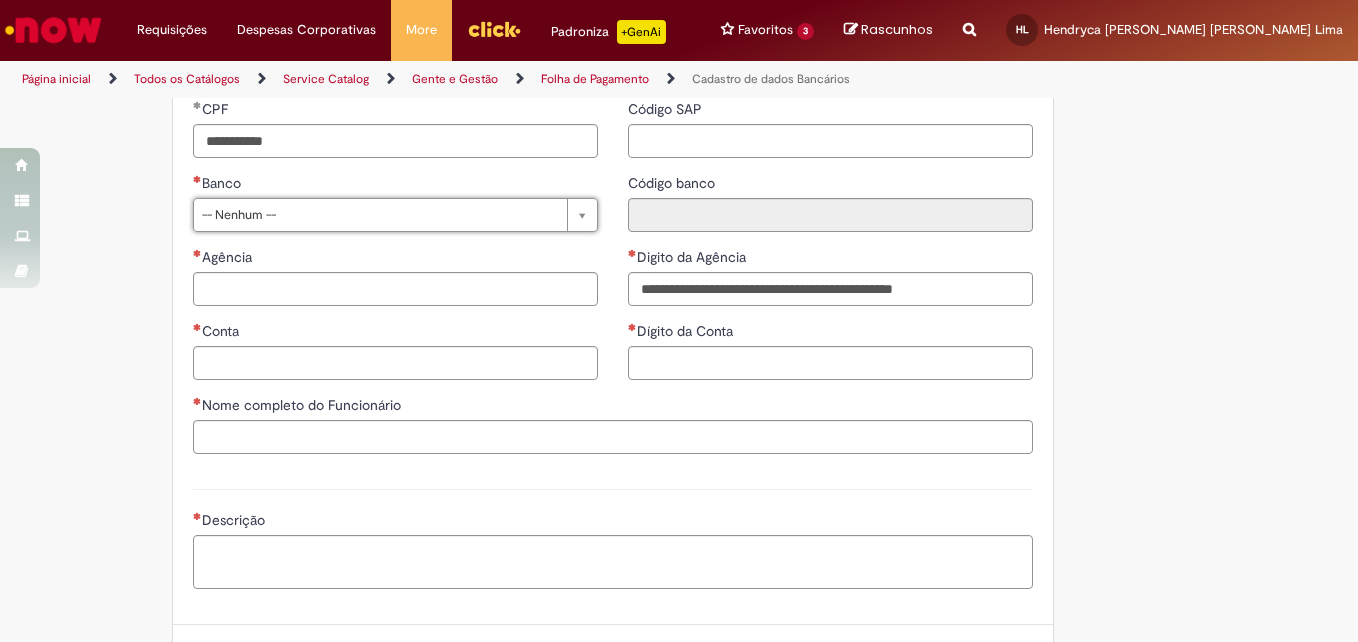 drag, startPoint x: 1350, startPoint y: 438, endPoint x: 1323, endPoint y: 301, distance: 139.63524 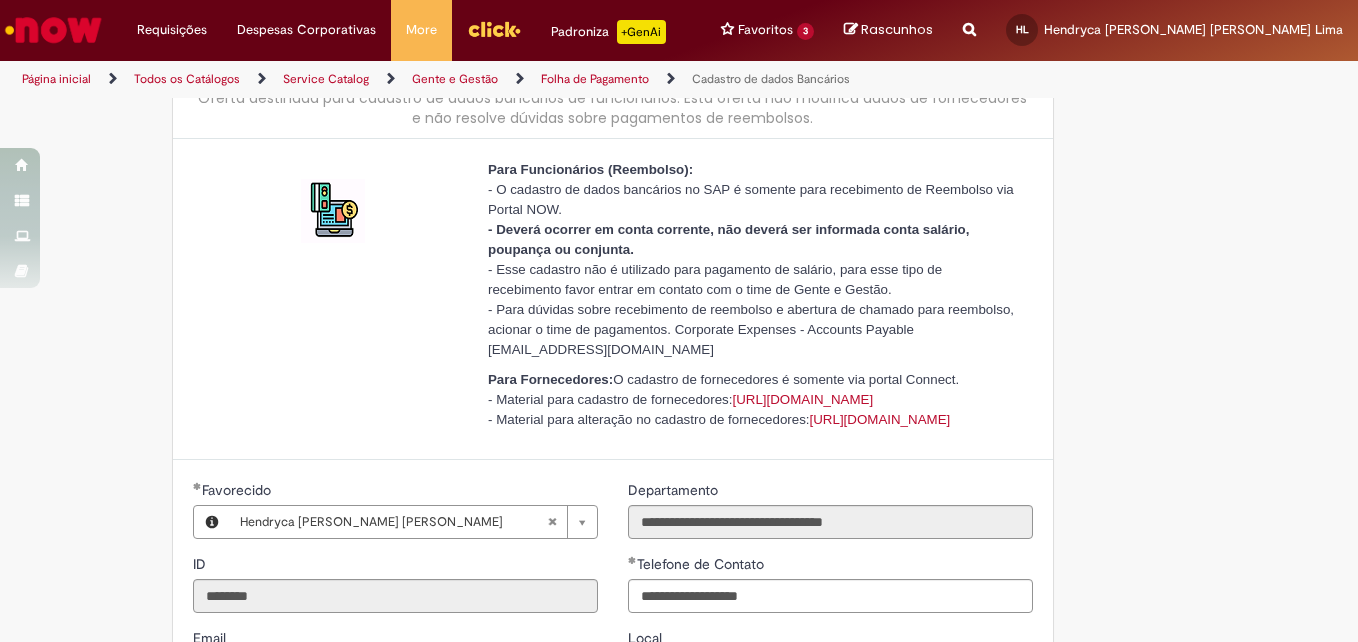 scroll, scrollTop: 0, scrollLeft: 0, axis: both 